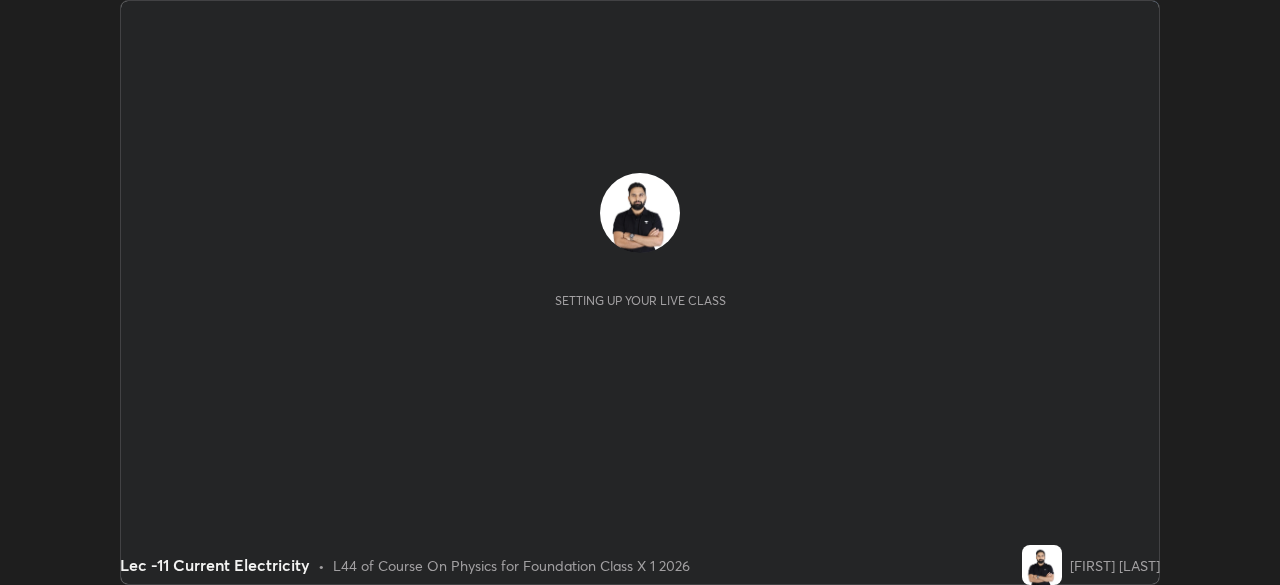 scroll, scrollTop: 0, scrollLeft: 0, axis: both 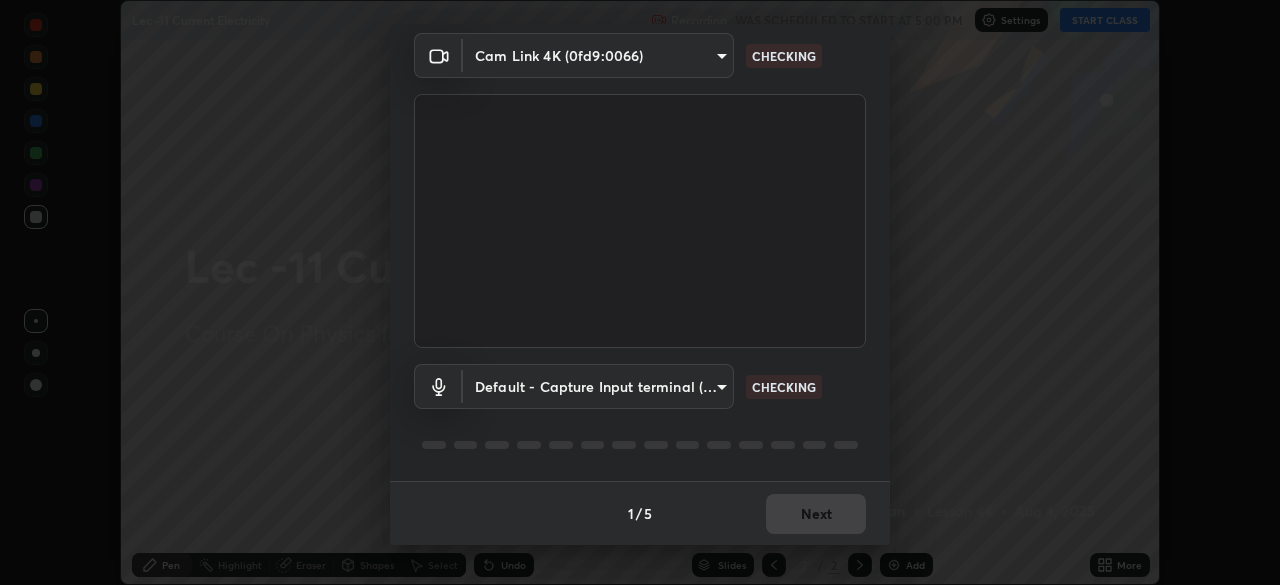 type on "bba66c41345857dcc9a6d4c580dc01eb5c8f13e357e582705132971b55534d29" 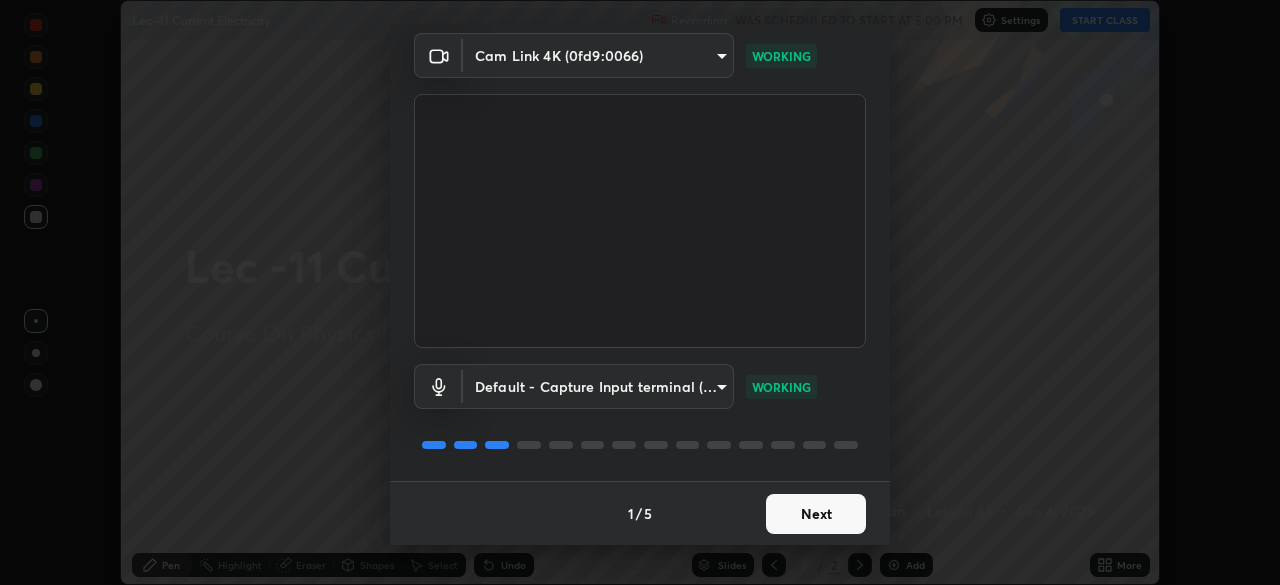click on "Next" at bounding box center (816, 514) 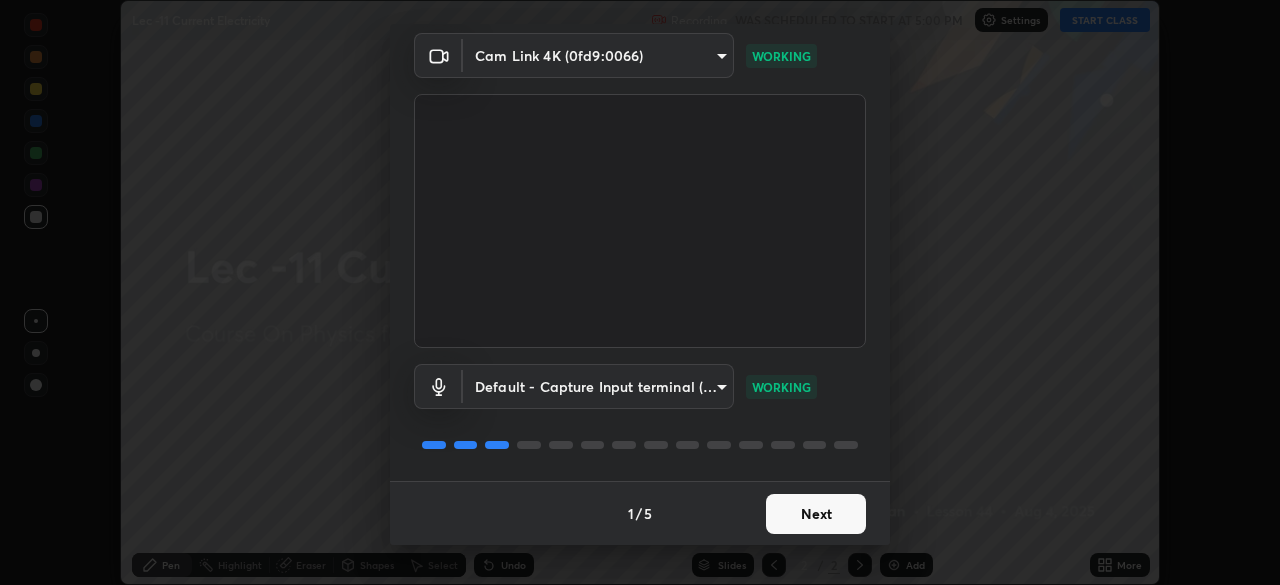scroll, scrollTop: 0, scrollLeft: 0, axis: both 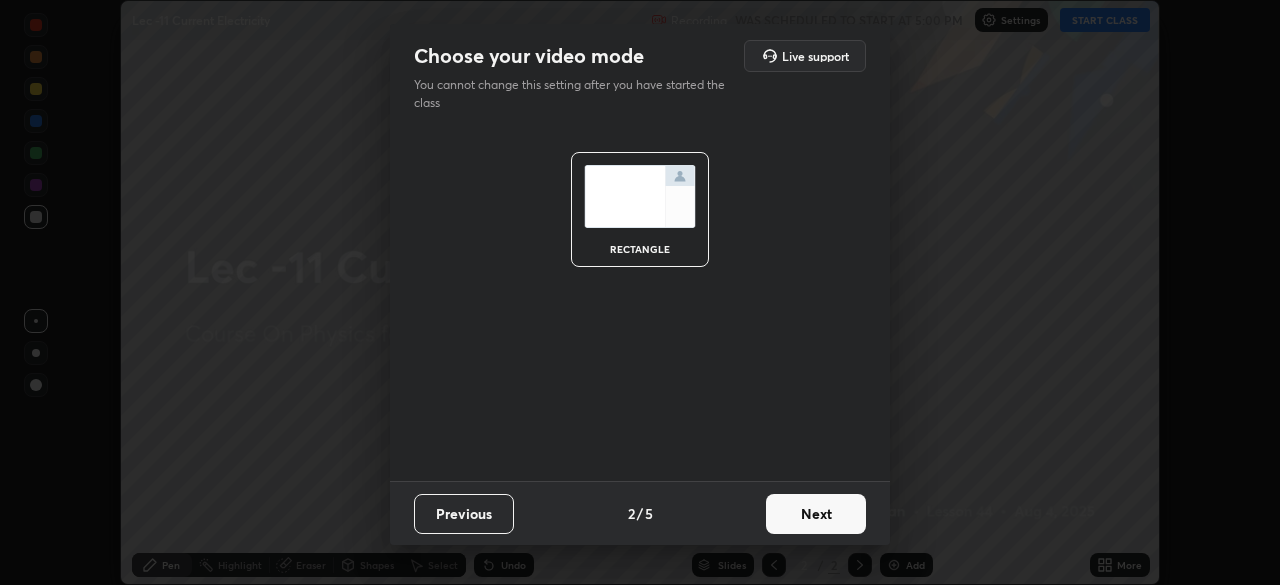 click on "Next" at bounding box center (816, 514) 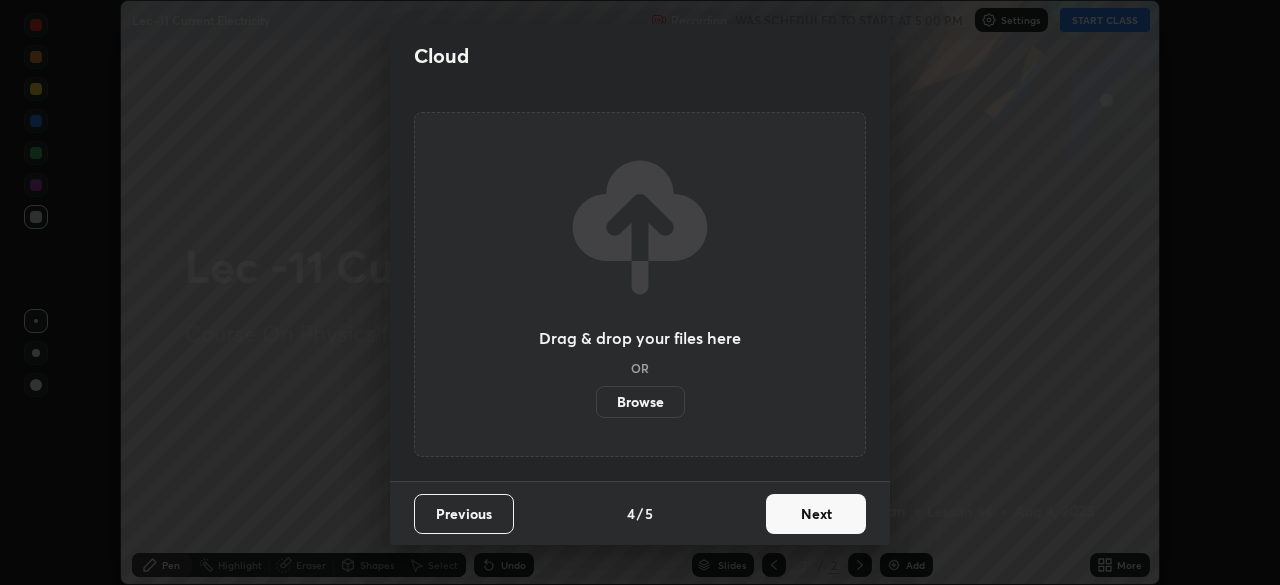 click on "Next" at bounding box center [816, 514] 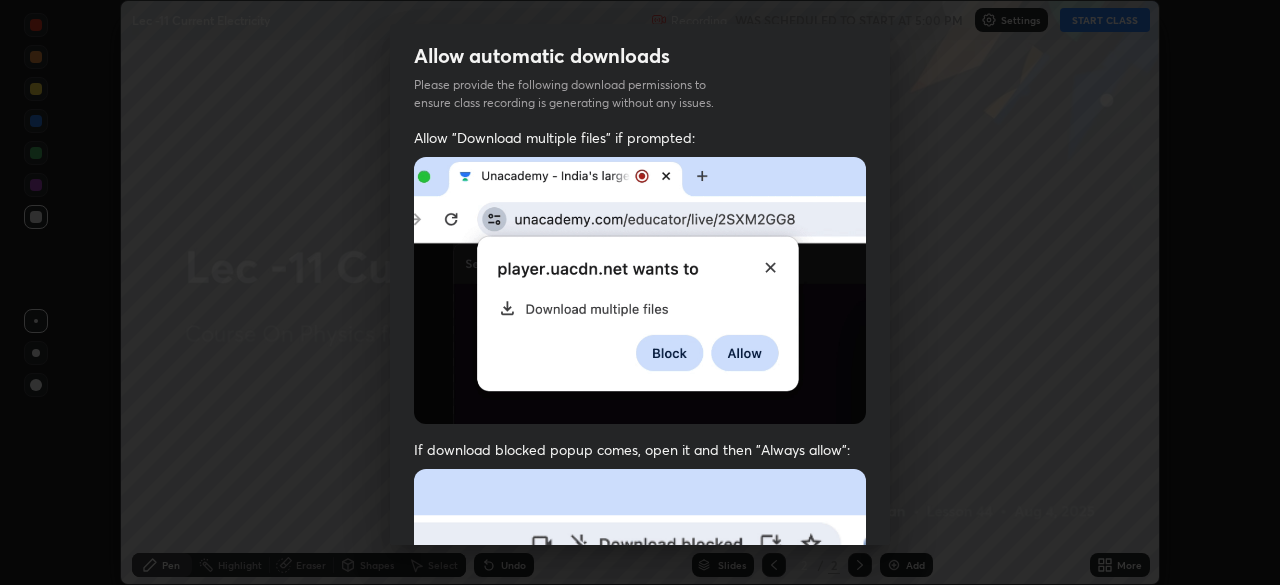 click at bounding box center (640, 687) 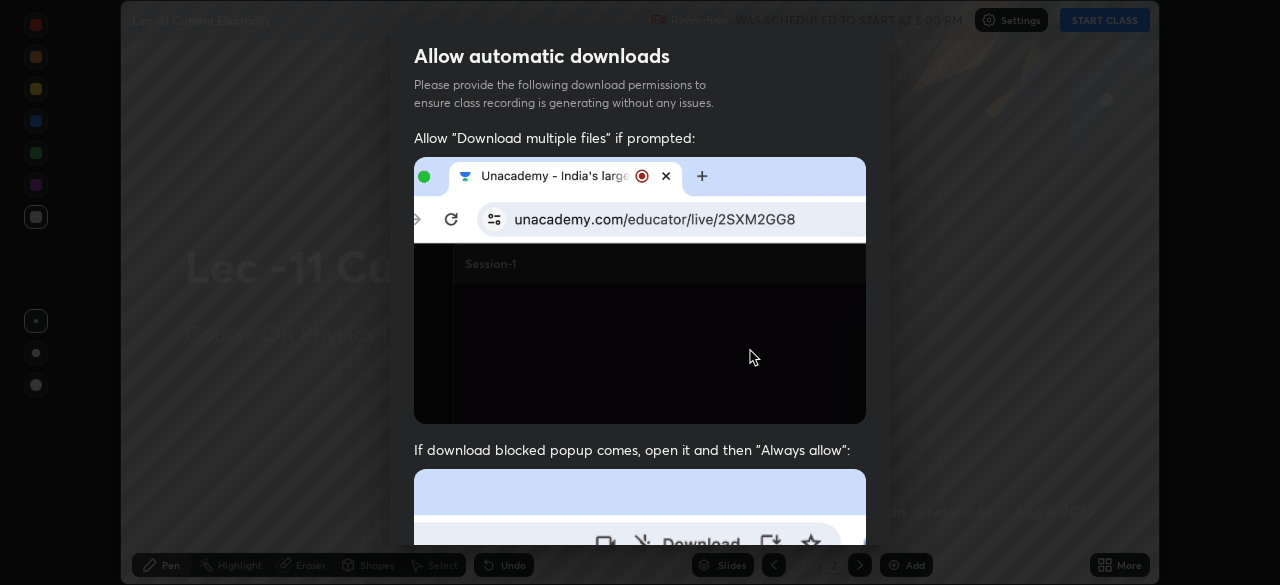 click at bounding box center (640, 687) 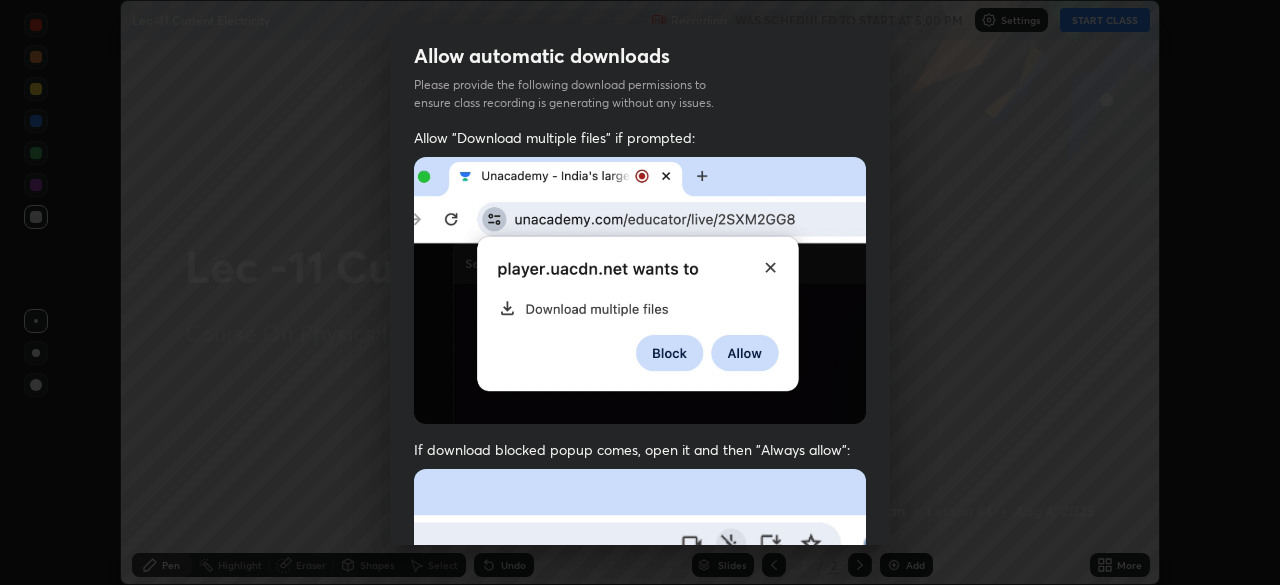 click at bounding box center [640, 687] 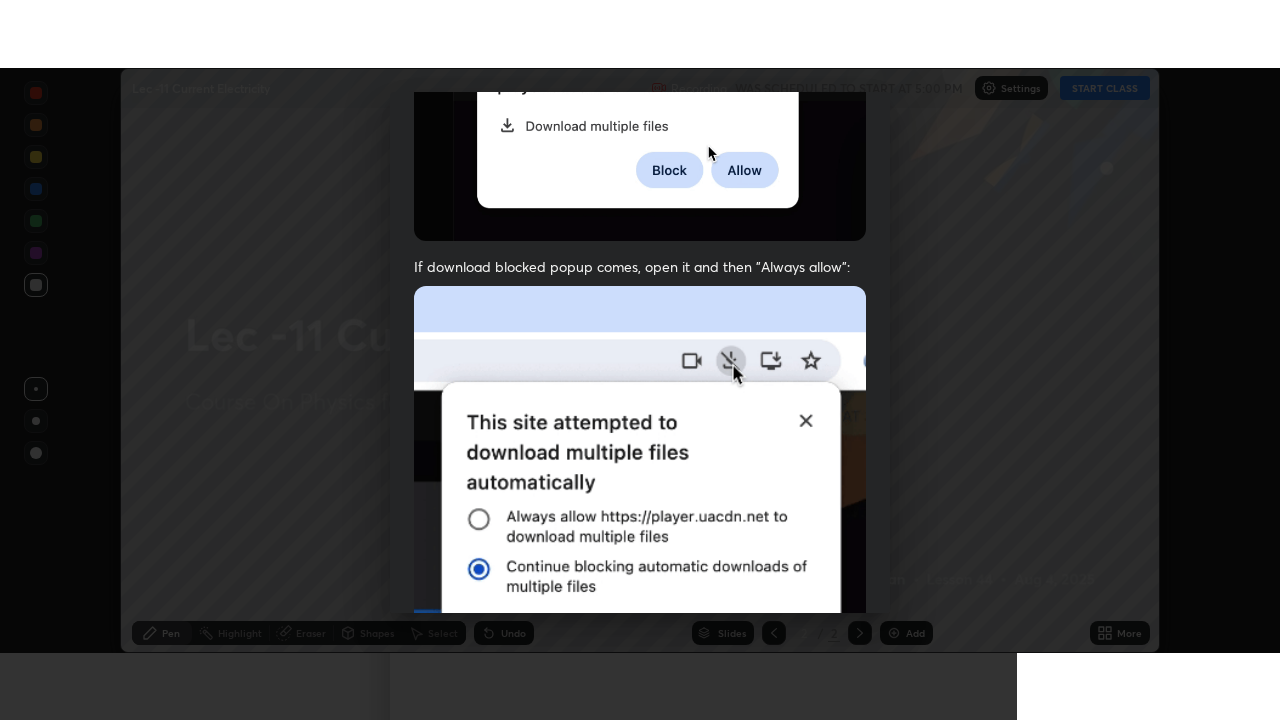 scroll, scrollTop: 479, scrollLeft: 0, axis: vertical 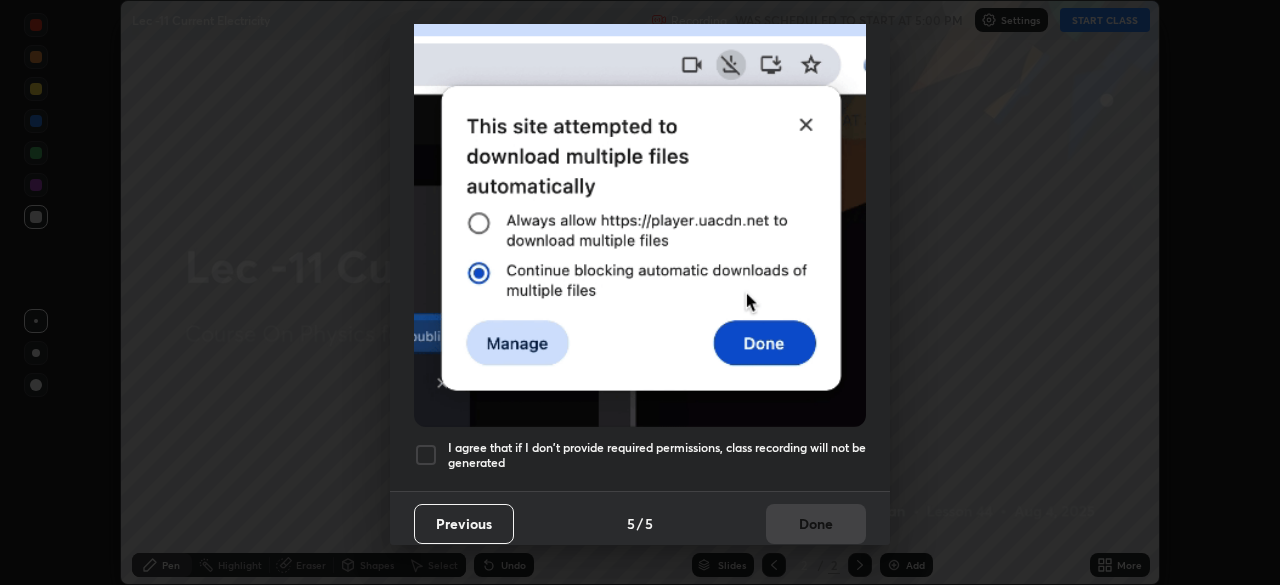click at bounding box center (426, 455) 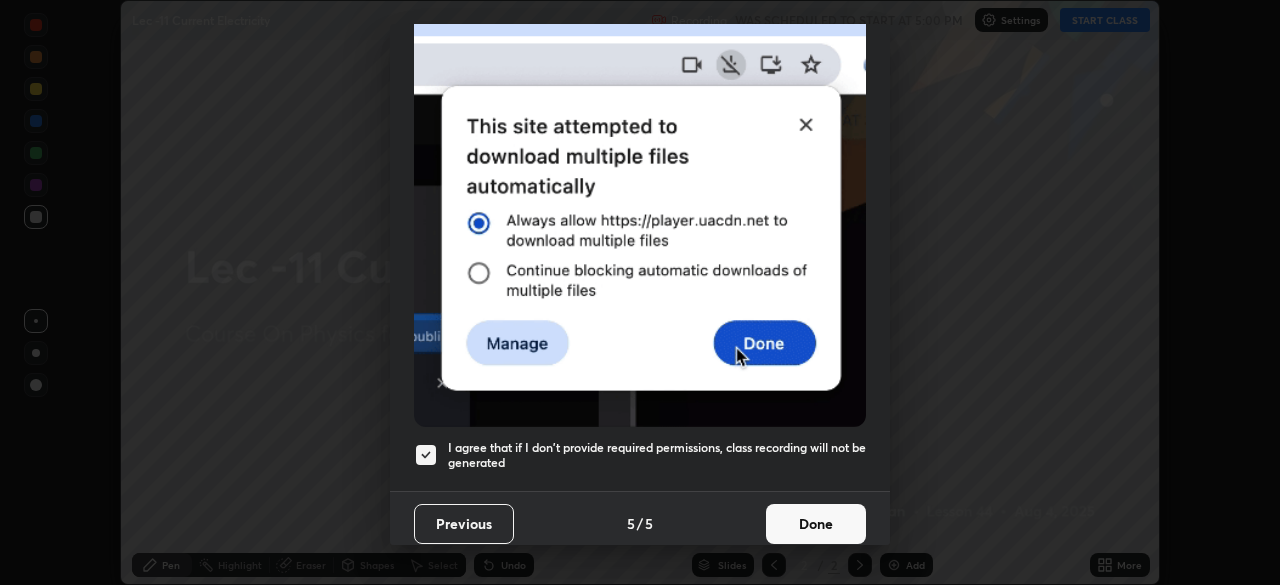 click on "Done" at bounding box center [816, 524] 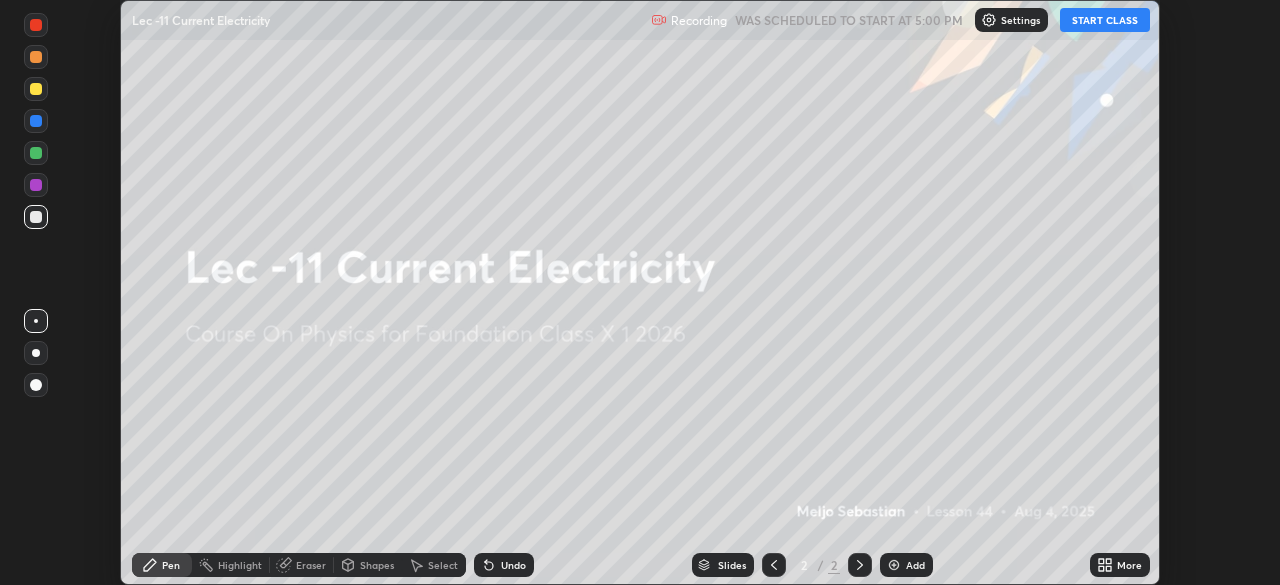 click on "START CLASS" at bounding box center (1105, 20) 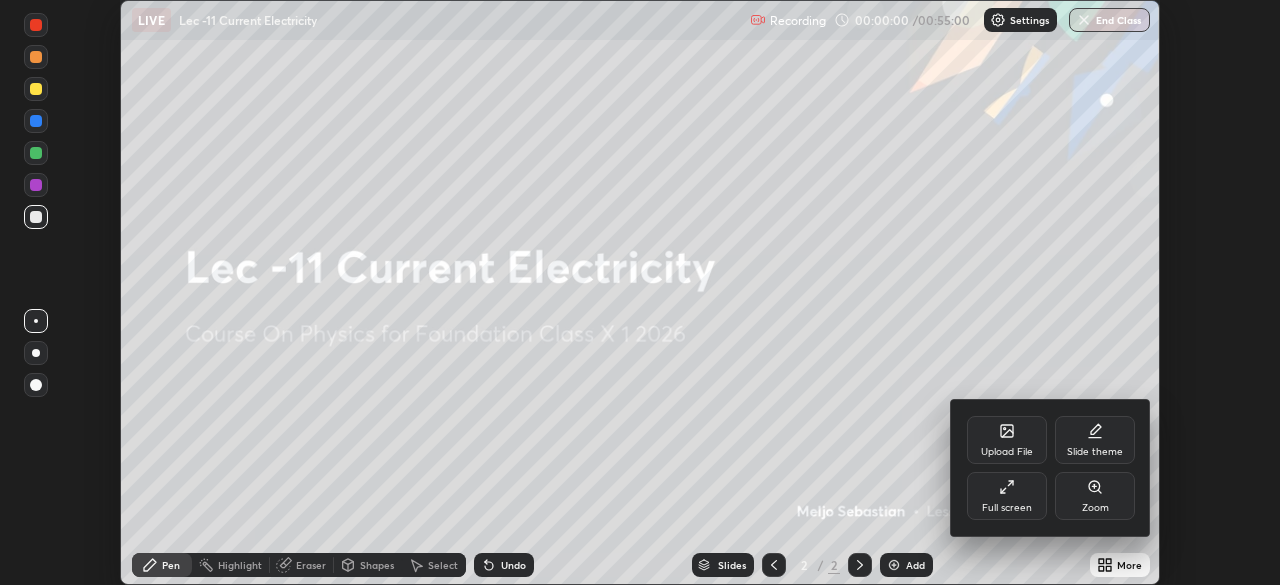 click on "Full screen" at bounding box center (1007, 496) 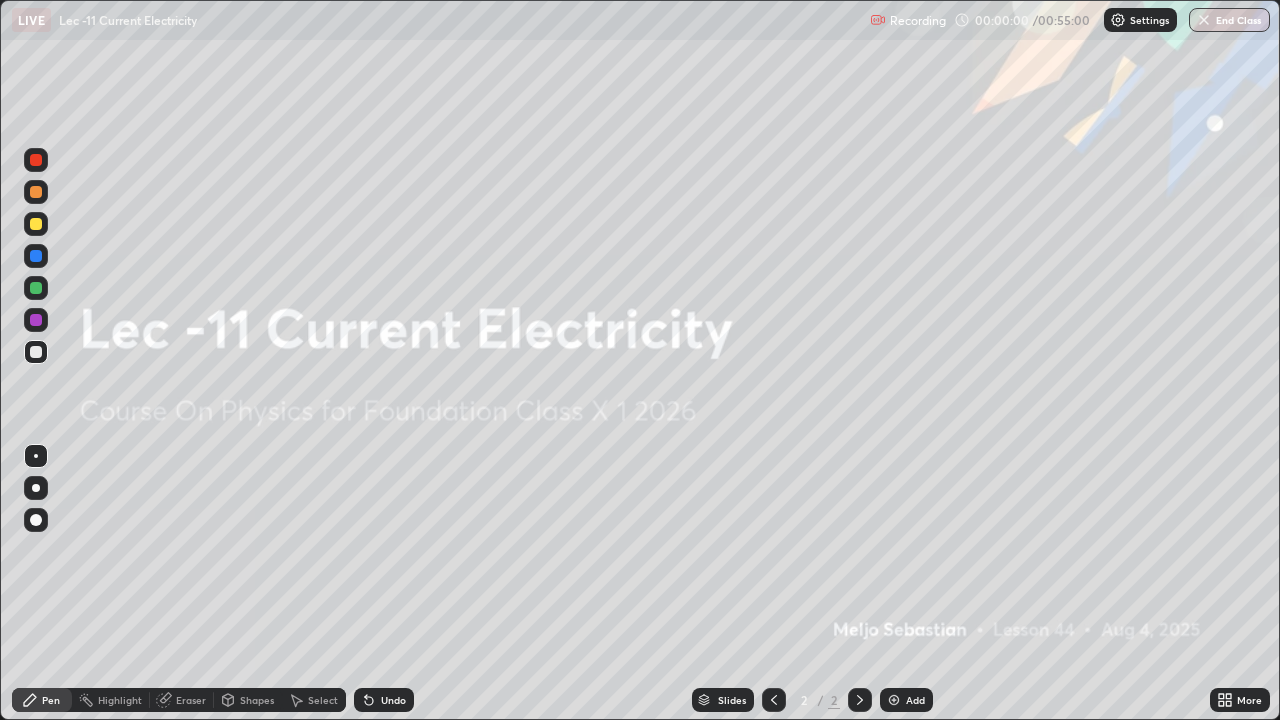 scroll, scrollTop: 99280, scrollLeft: 98720, axis: both 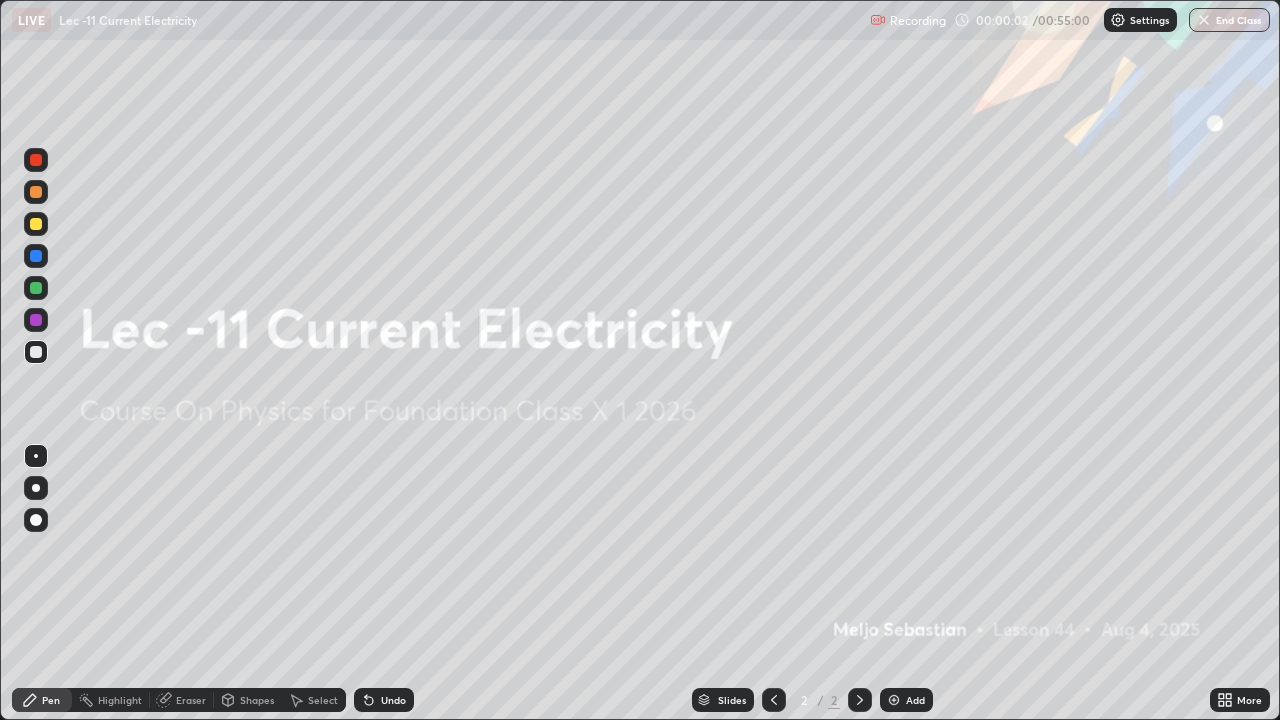 click on "Add" at bounding box center [915, 700] 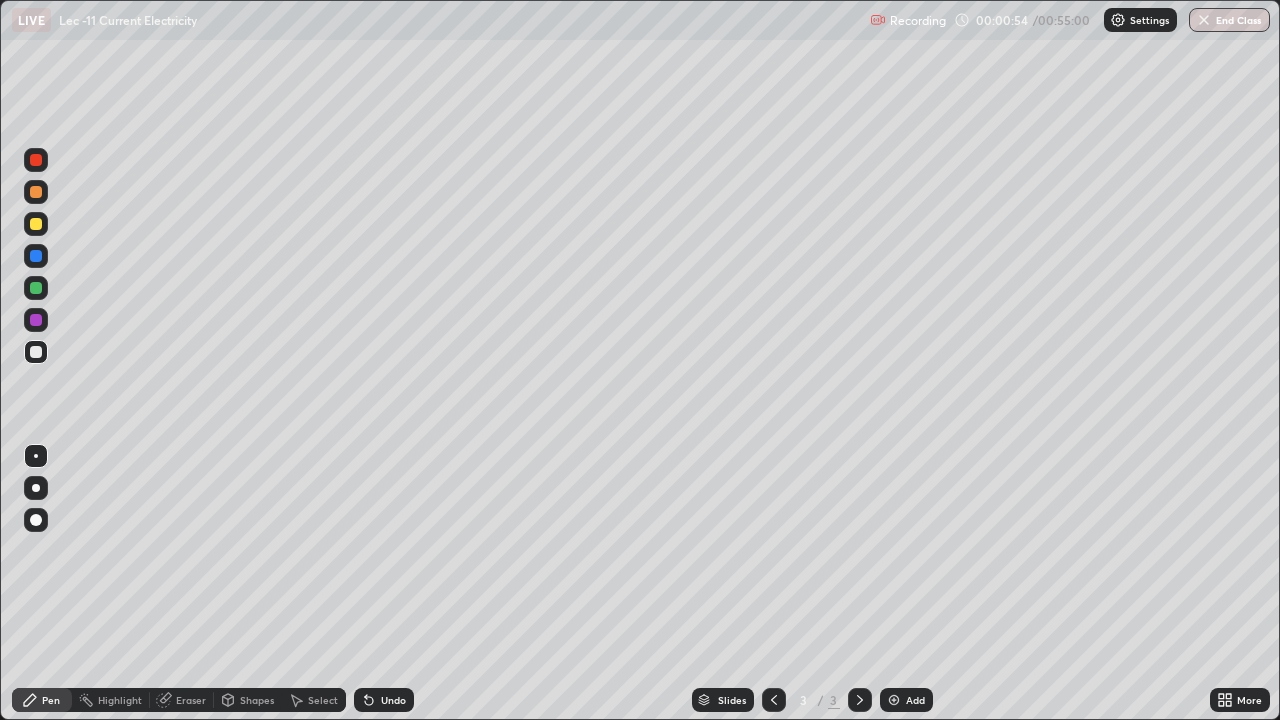 click on "Eraser" at bounding box center [191, 700] 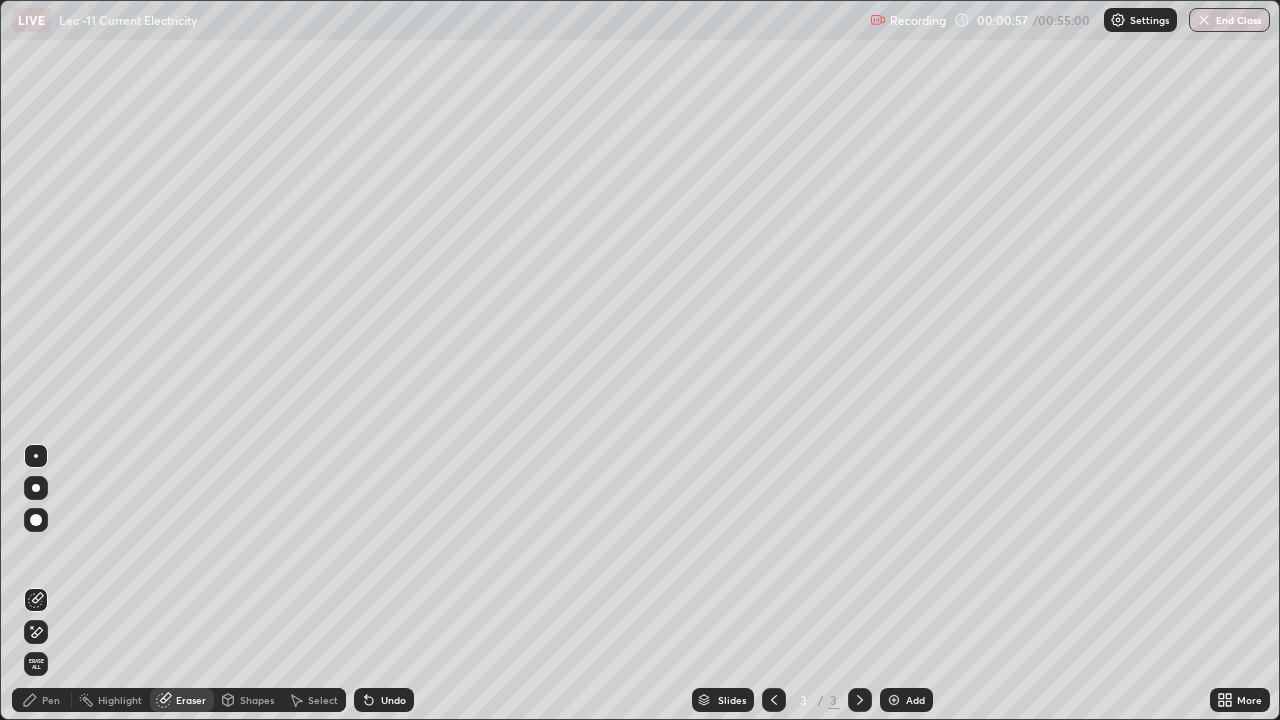 click on "Pen" at bounding box center [51, 700] 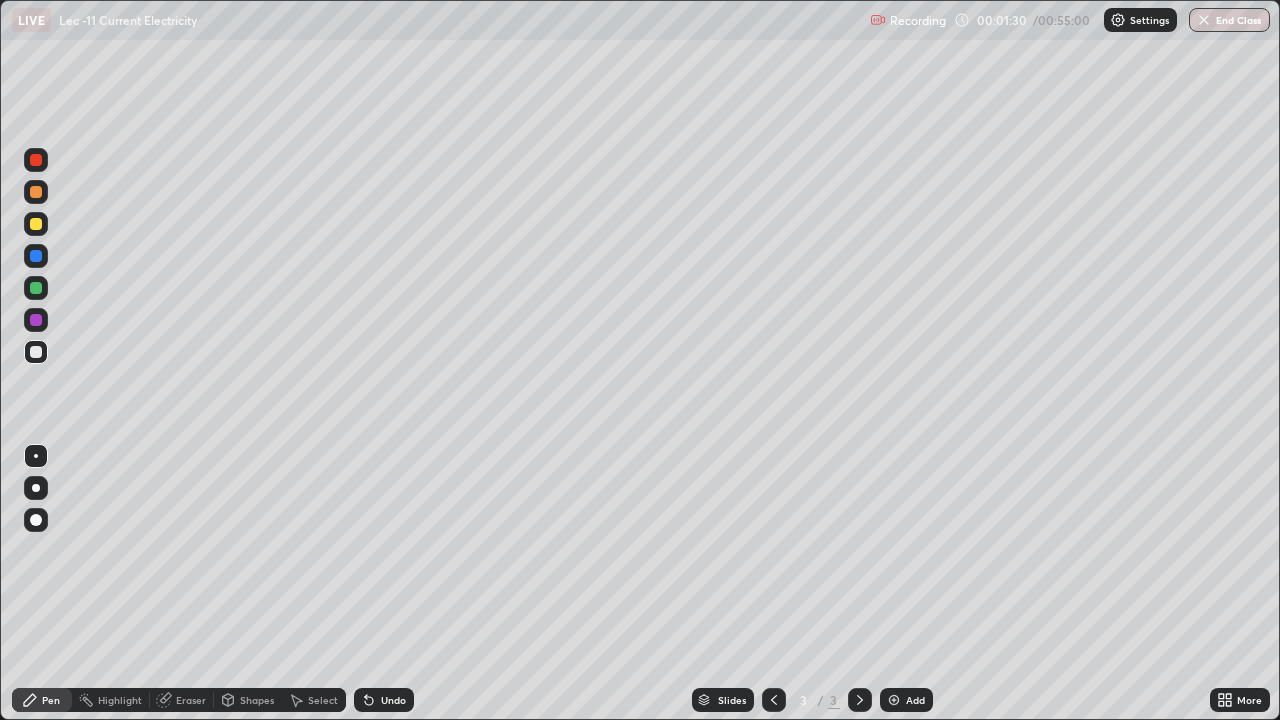 click on "Eraser" at bounding box center (191, 700) 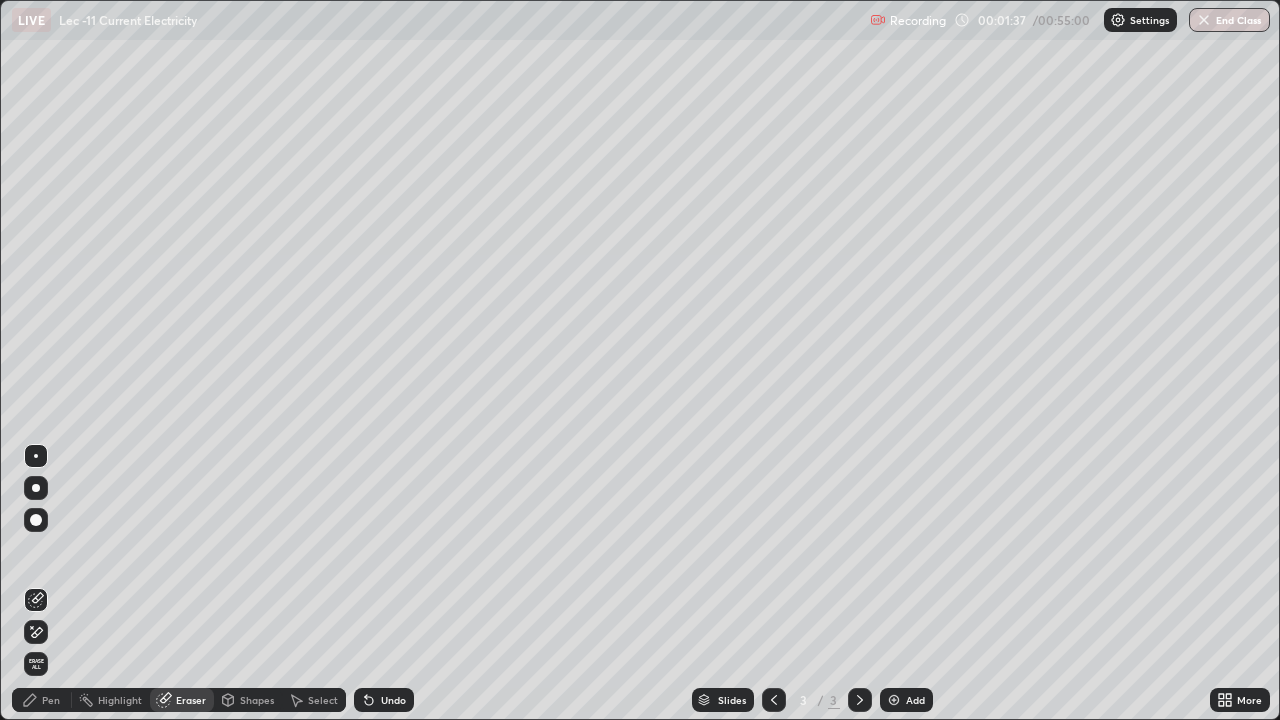 click on "Pen" at bounding box center (51, 700) 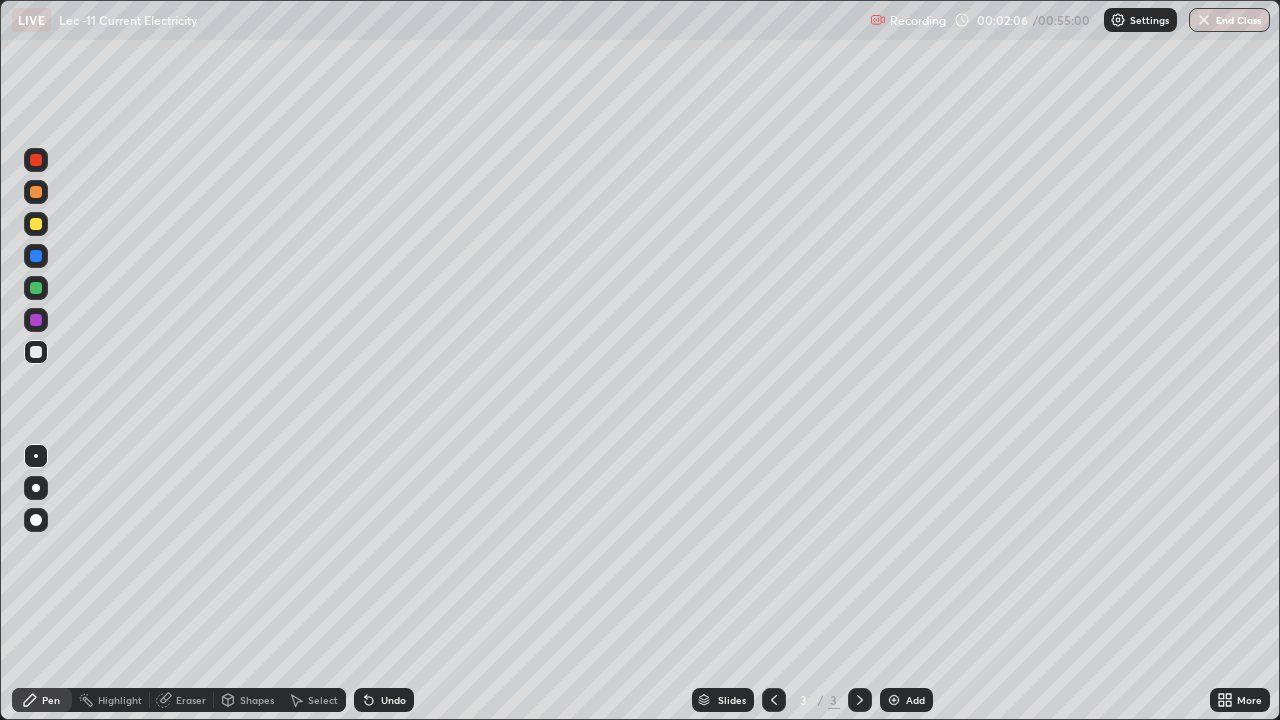click on "Select" at bounding box center [323, 700] 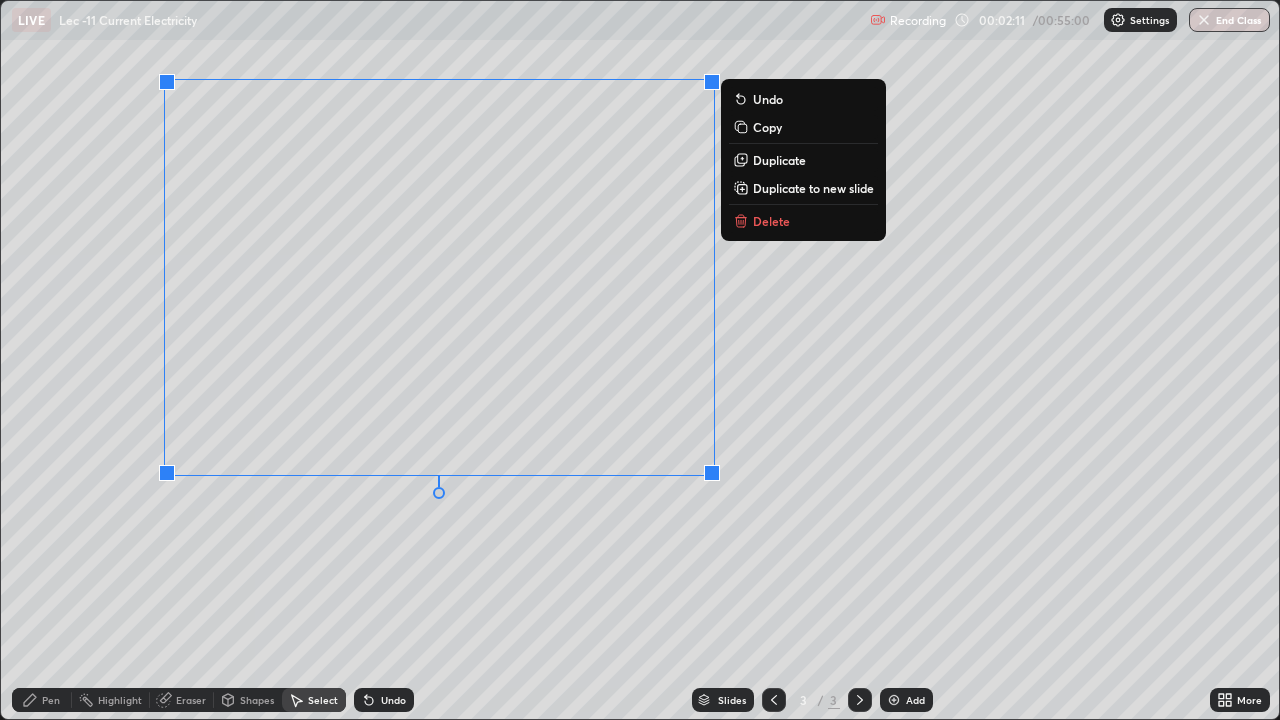 click on "Pen" at bounding box center [51, 700] 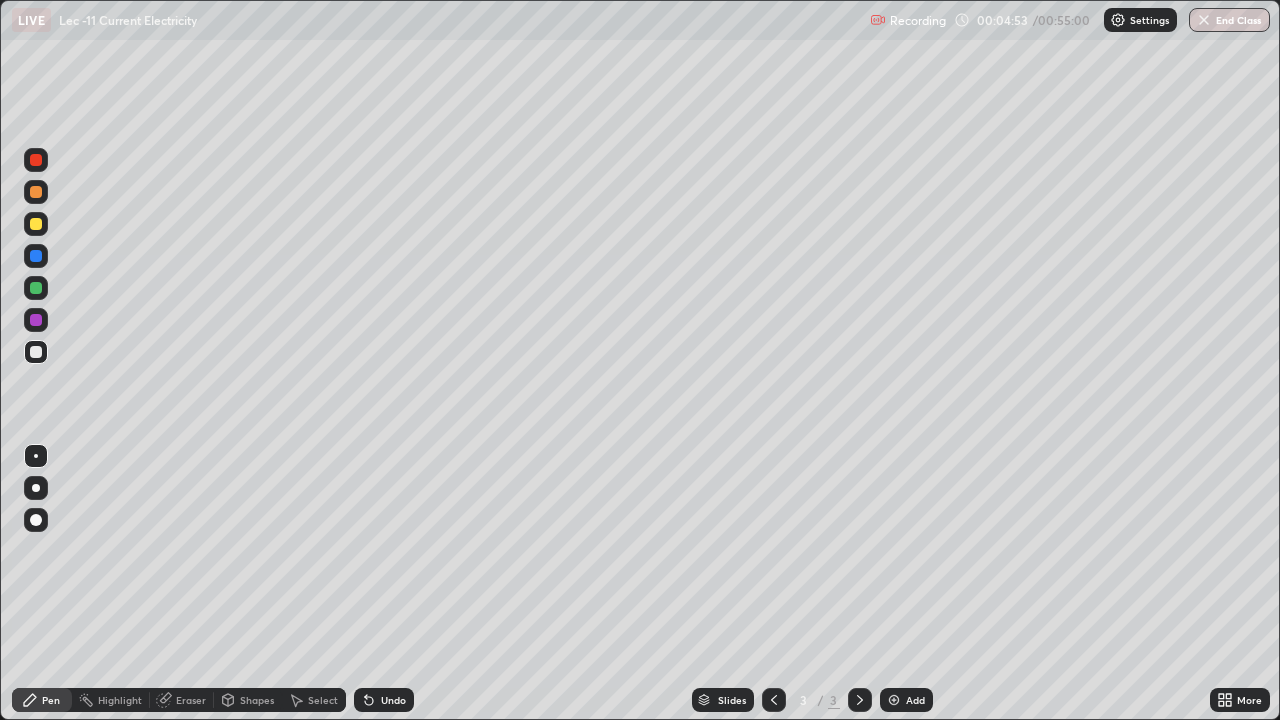 click on "Eraser" at bounding box center (191, 700) 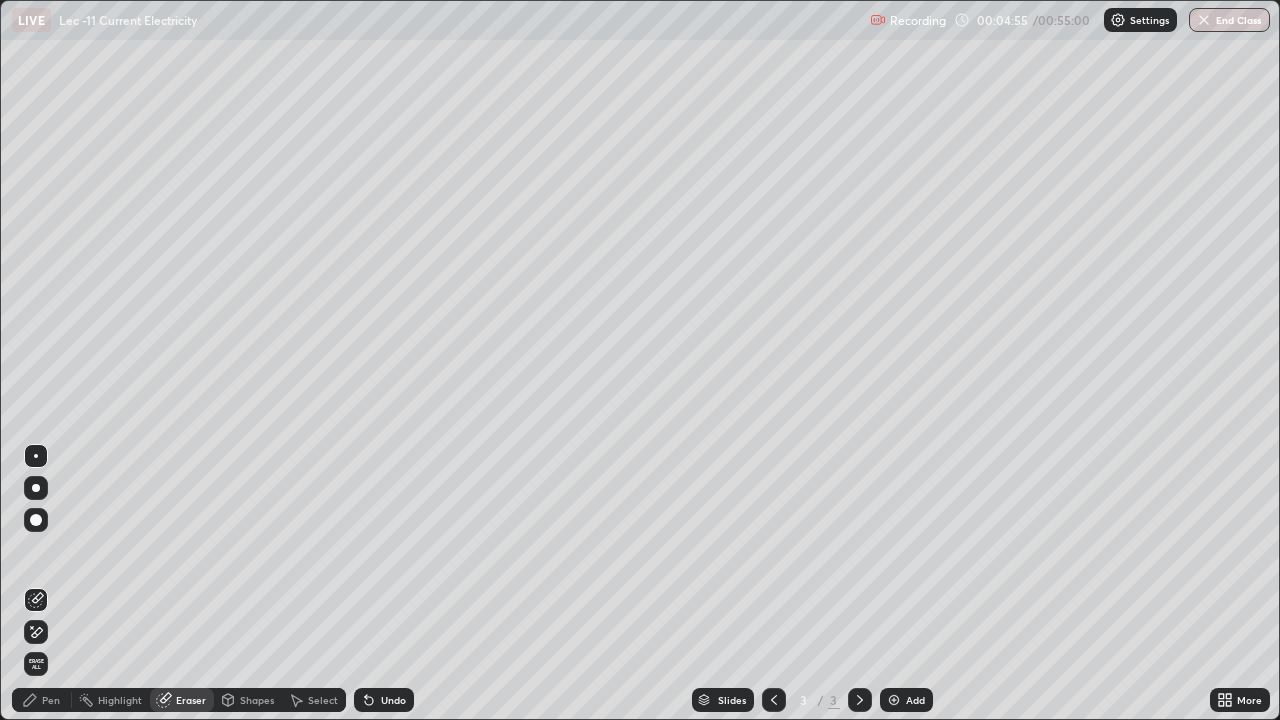 click on "Pen" at bounding box center [51, 700] 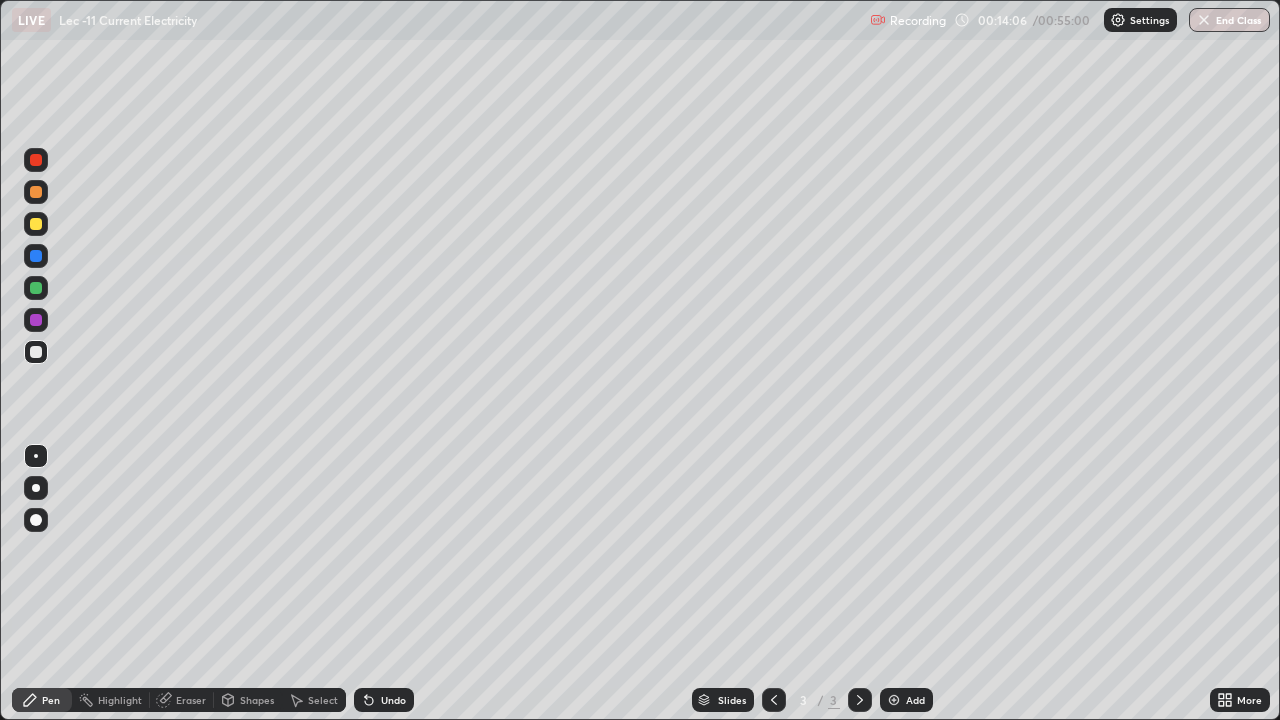 click at bounding box center [36, 288] 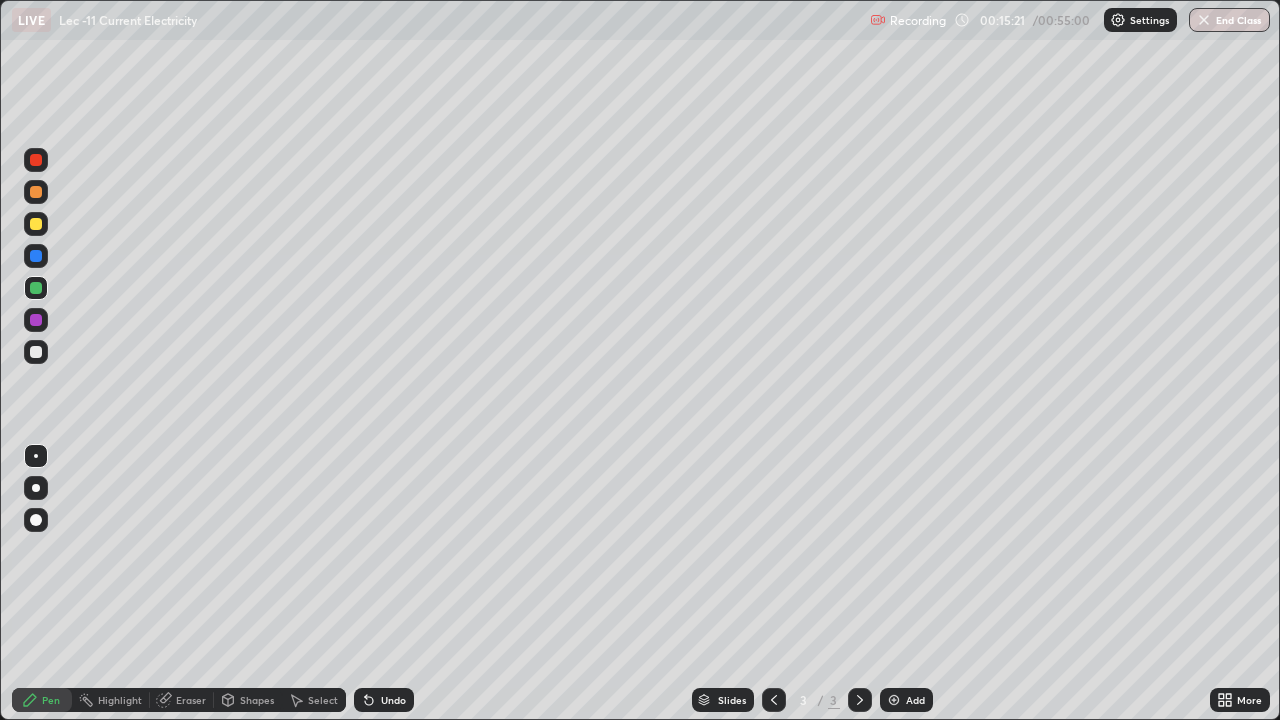 click on "Undo" at bounding box center [393, 700] 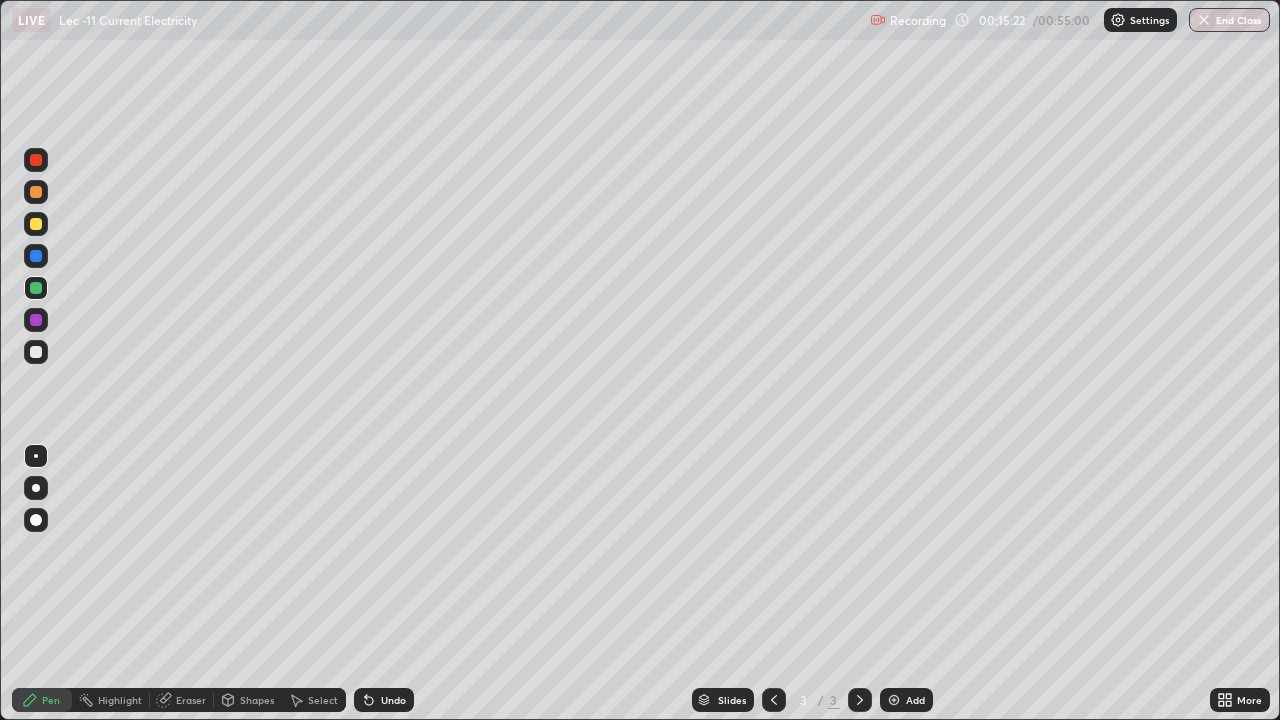 click on "Undo" at bounding box center (393, 700) 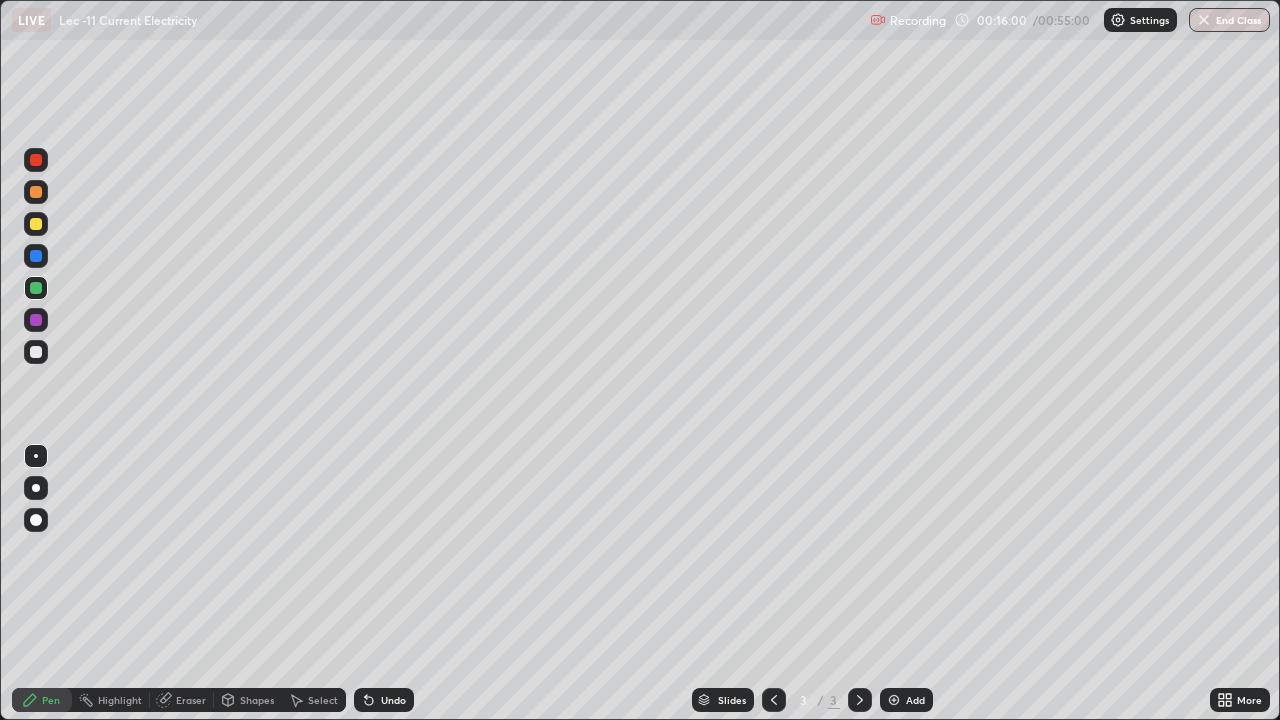 click on "Add" at bounding box center (915, 700) 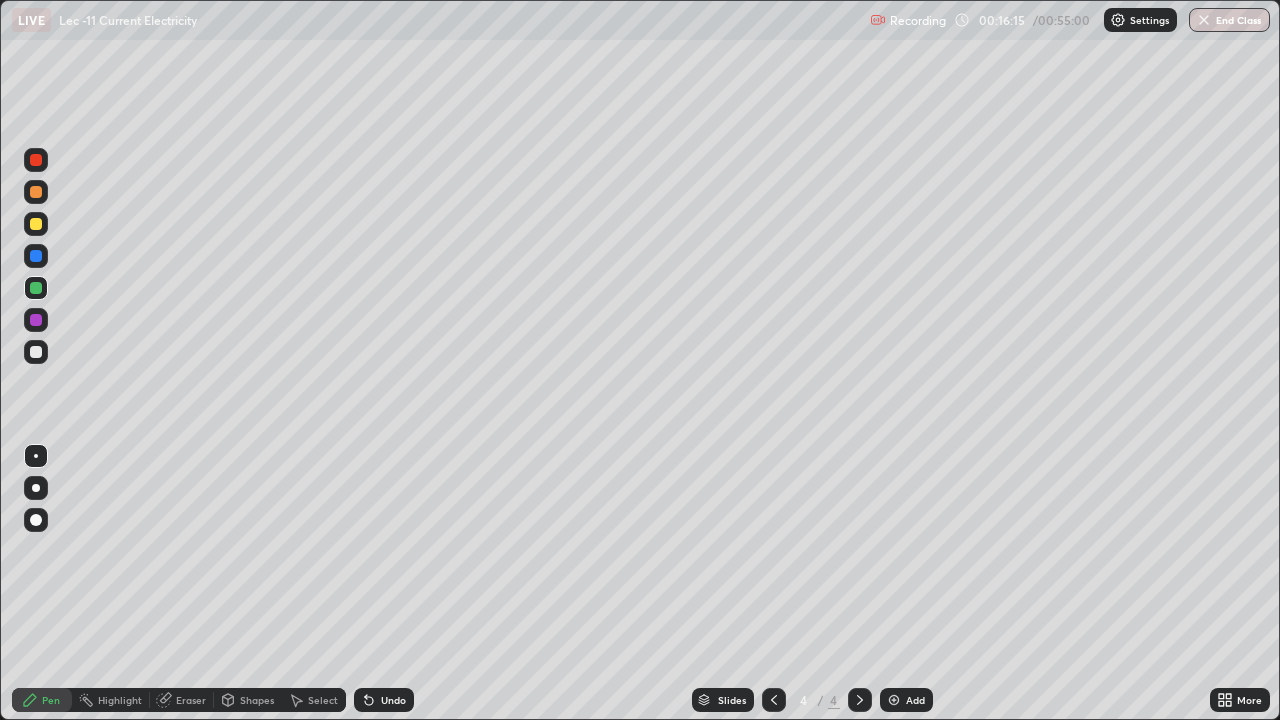 click 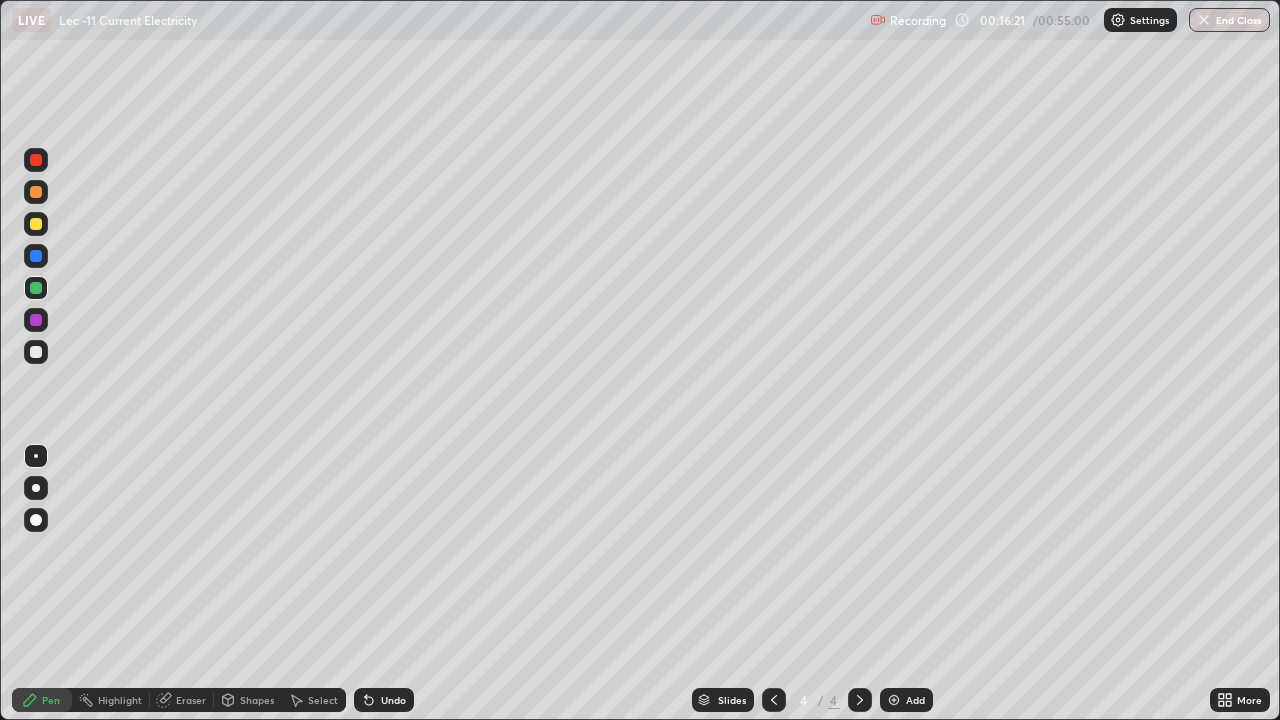 click on "Undo" at bounding box center [393, 700] 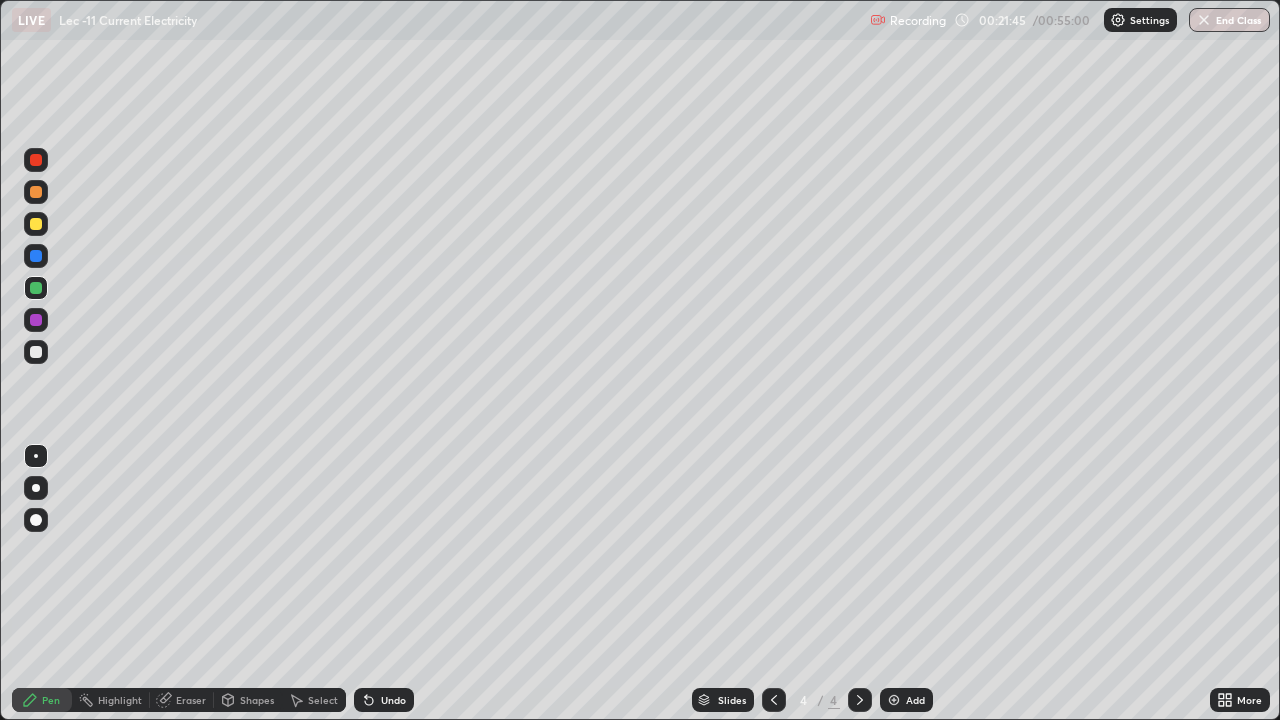 click at bounding box center (36, 320) 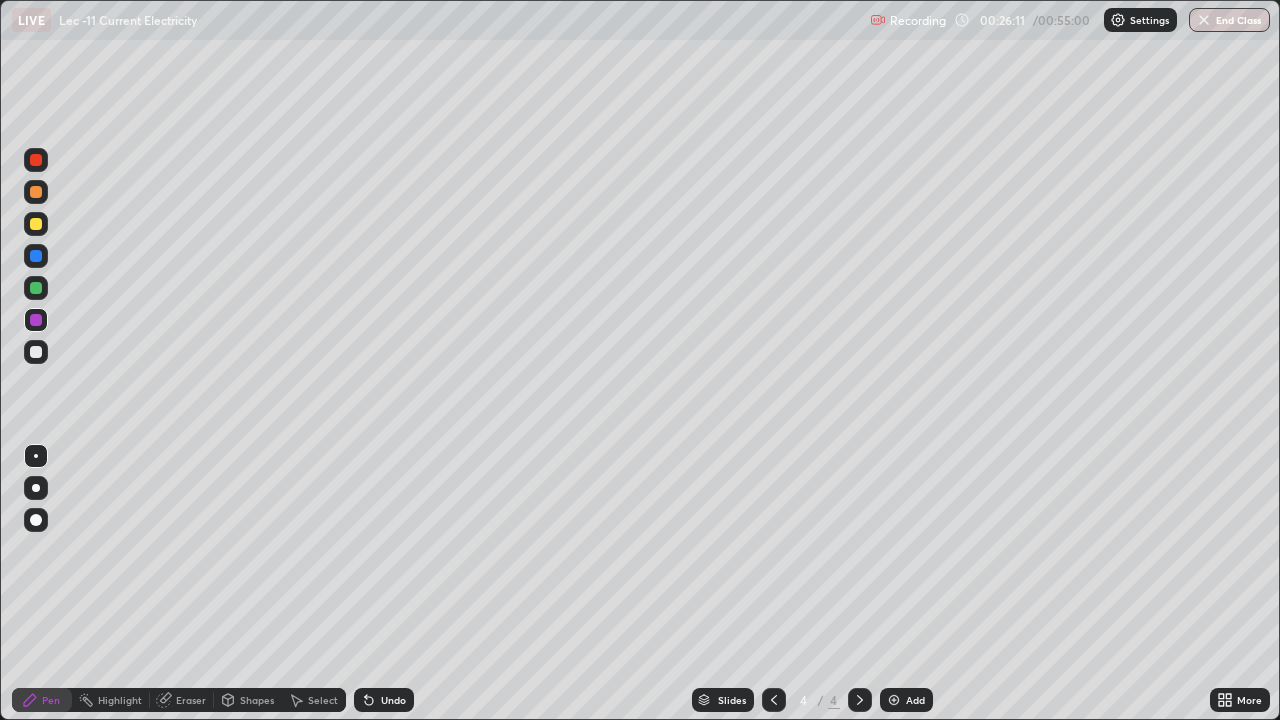 click on "Undo" at bounding box center [393, 700] 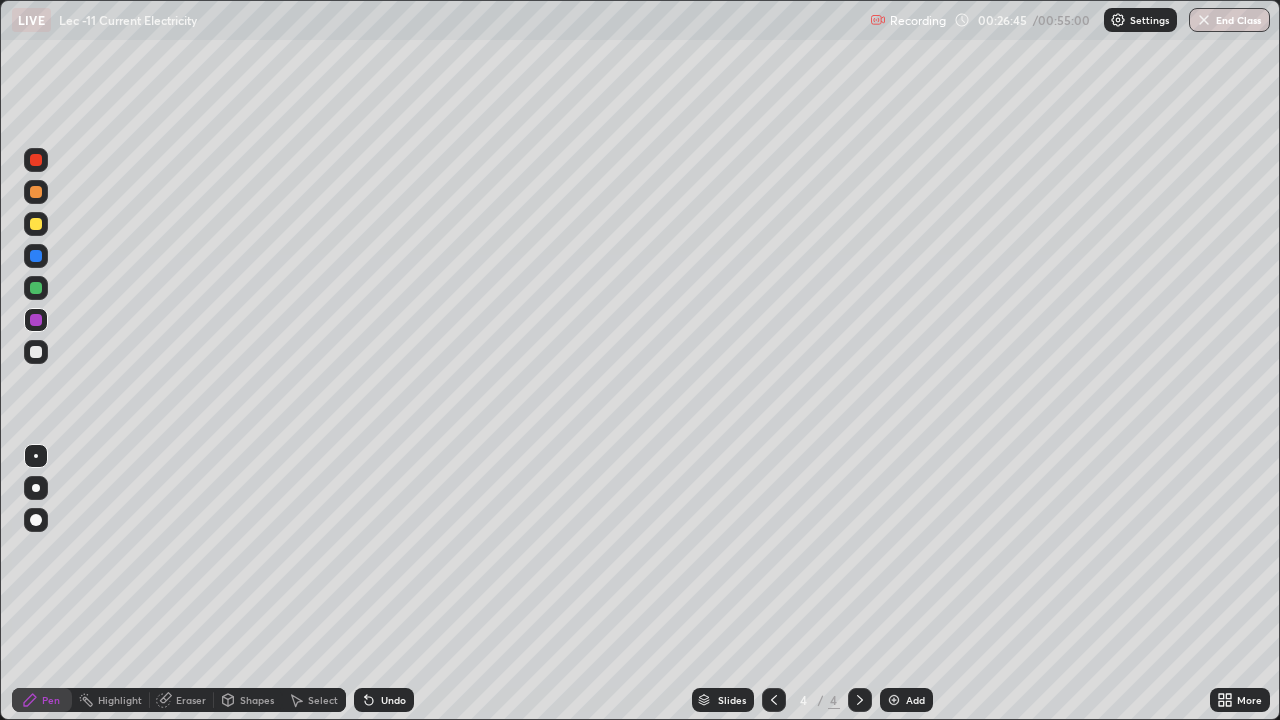 click on "Add" at bounding box center [906, 700] 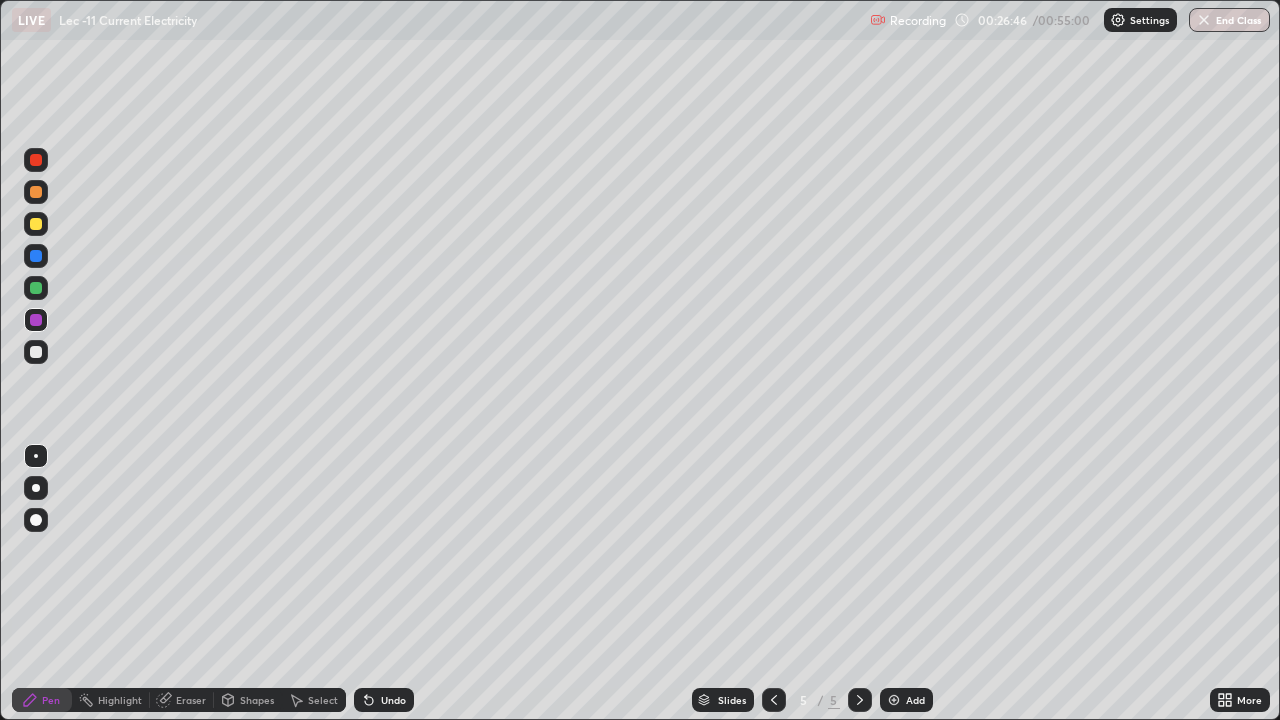 click at bounding box center [36, 288] 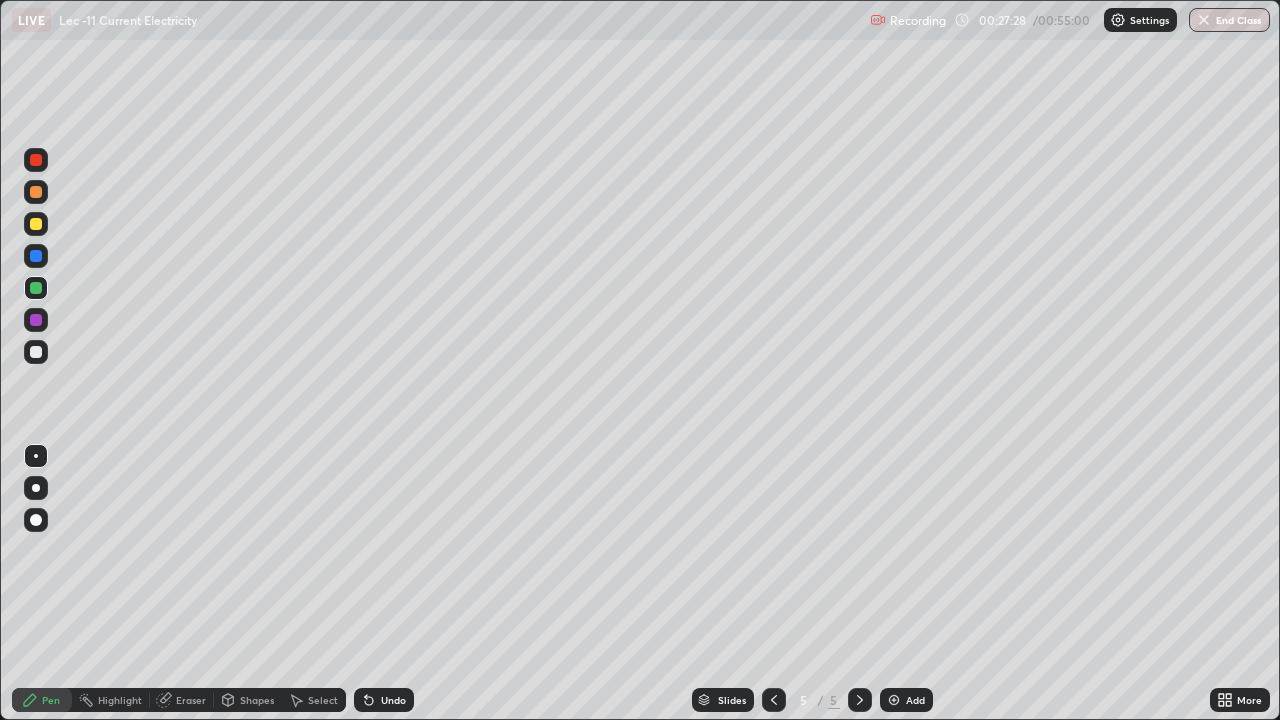 click at bounding box center (36, 256) 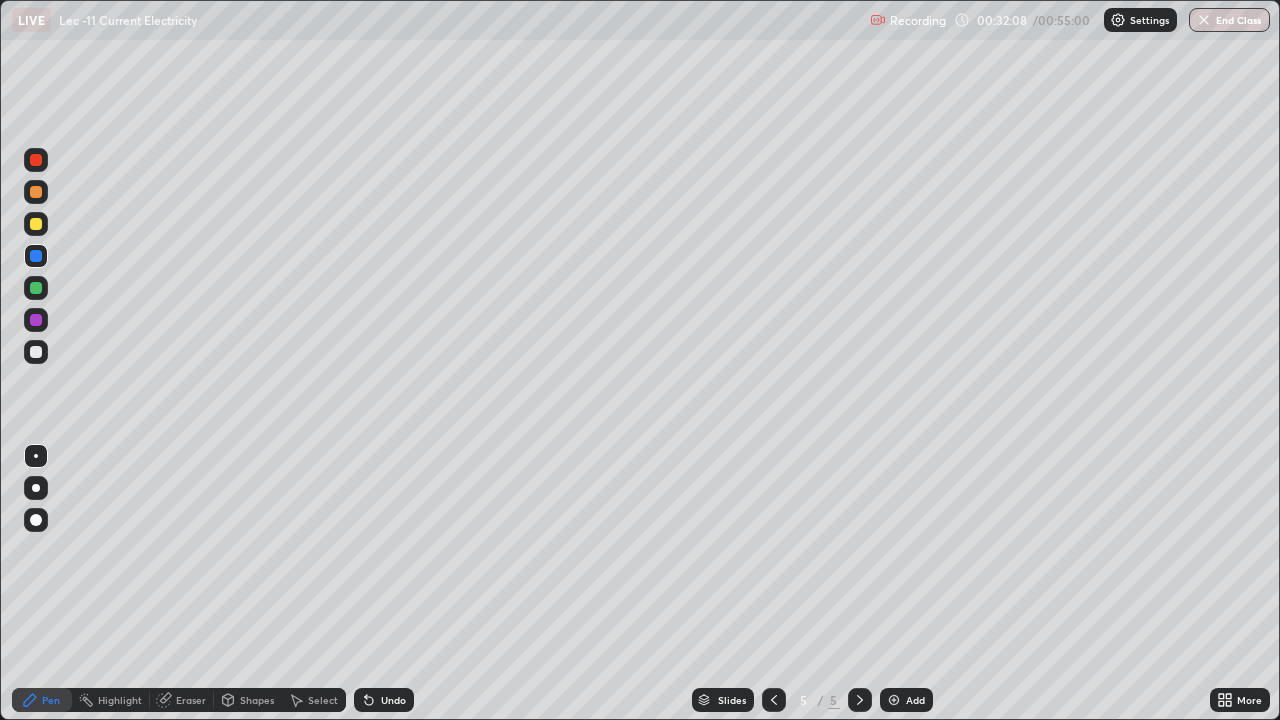click at bounding box center [894, 700] 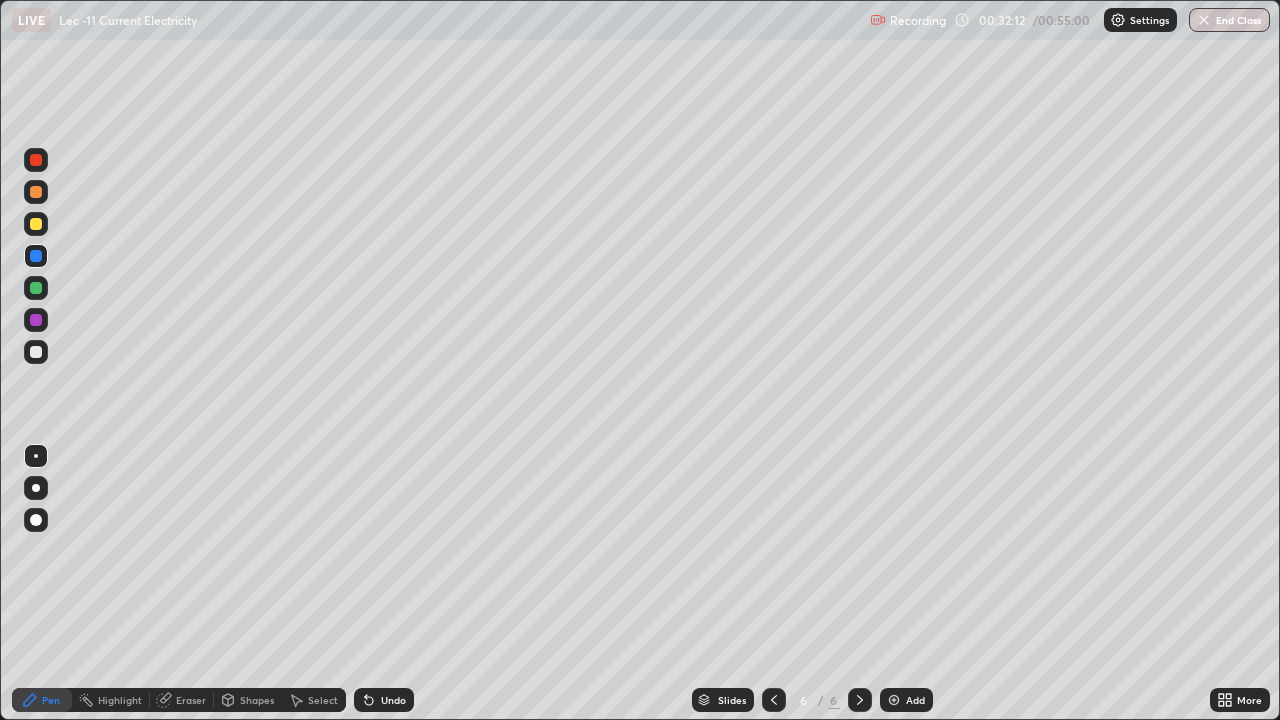 click at bounding box center (36, 288) 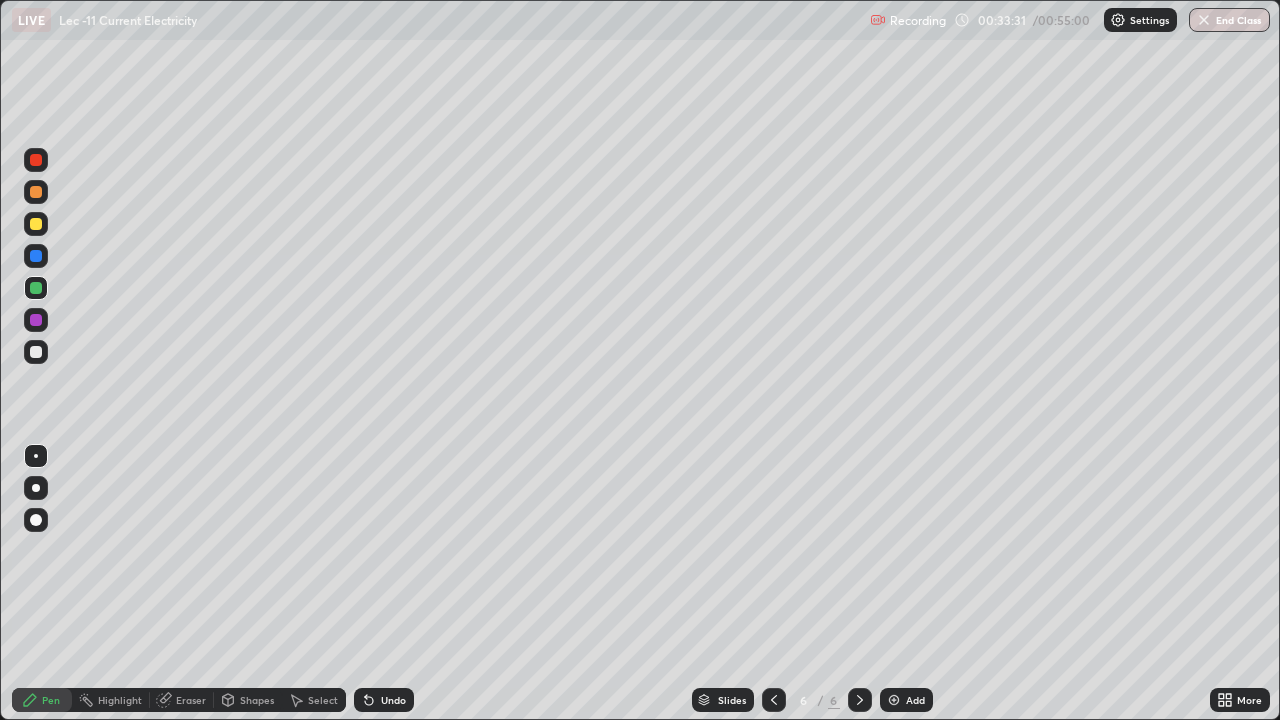 click 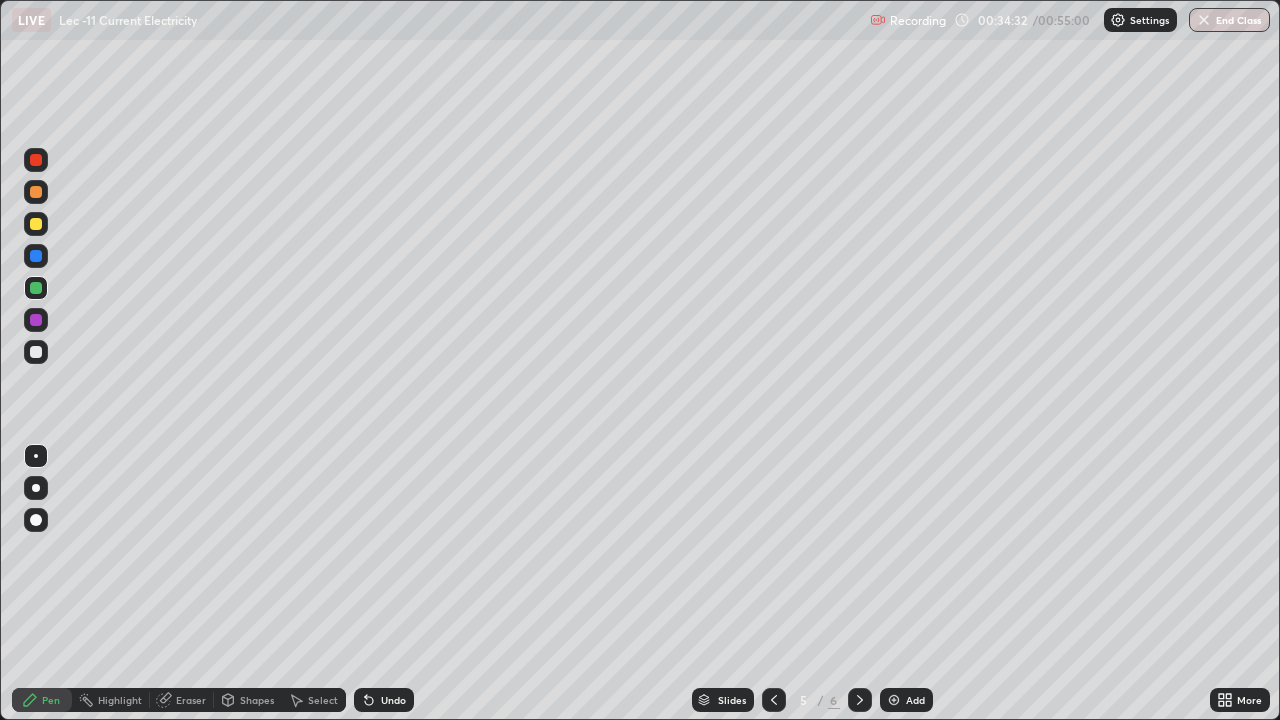 click on "Eraser" at bounding box center [191, 700] 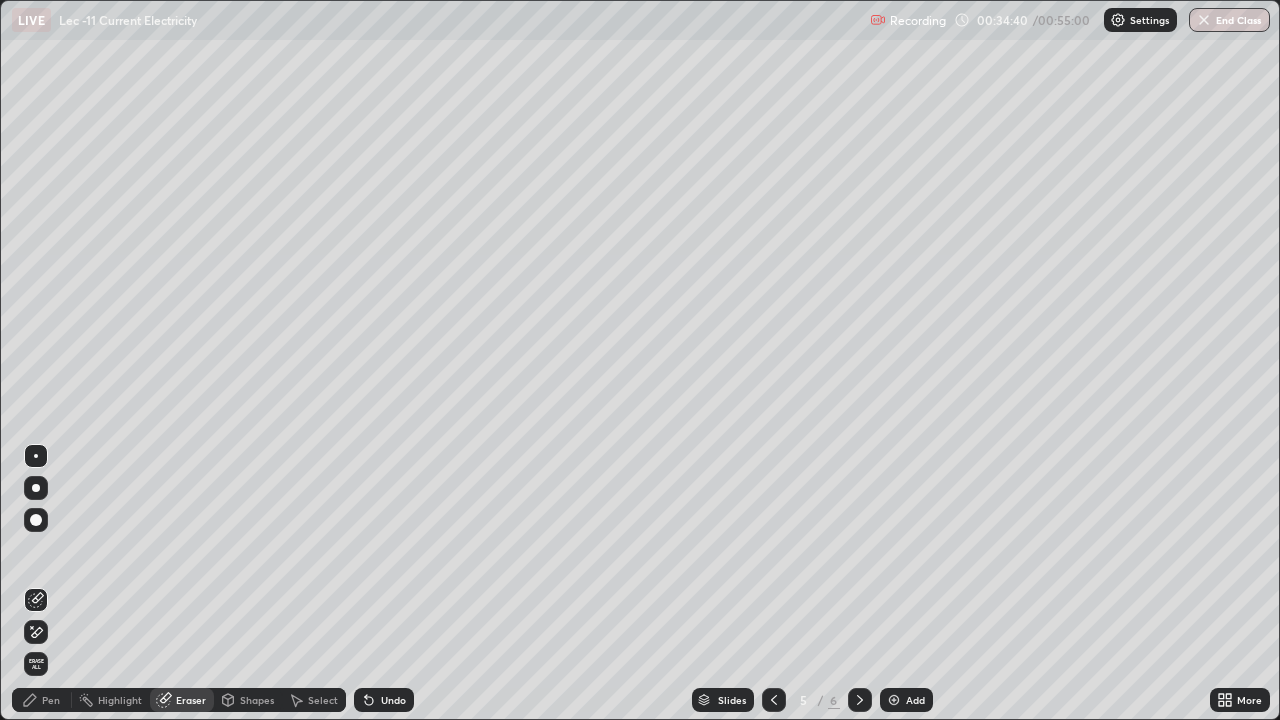 click on "Select" at bounding box center (323, 700) 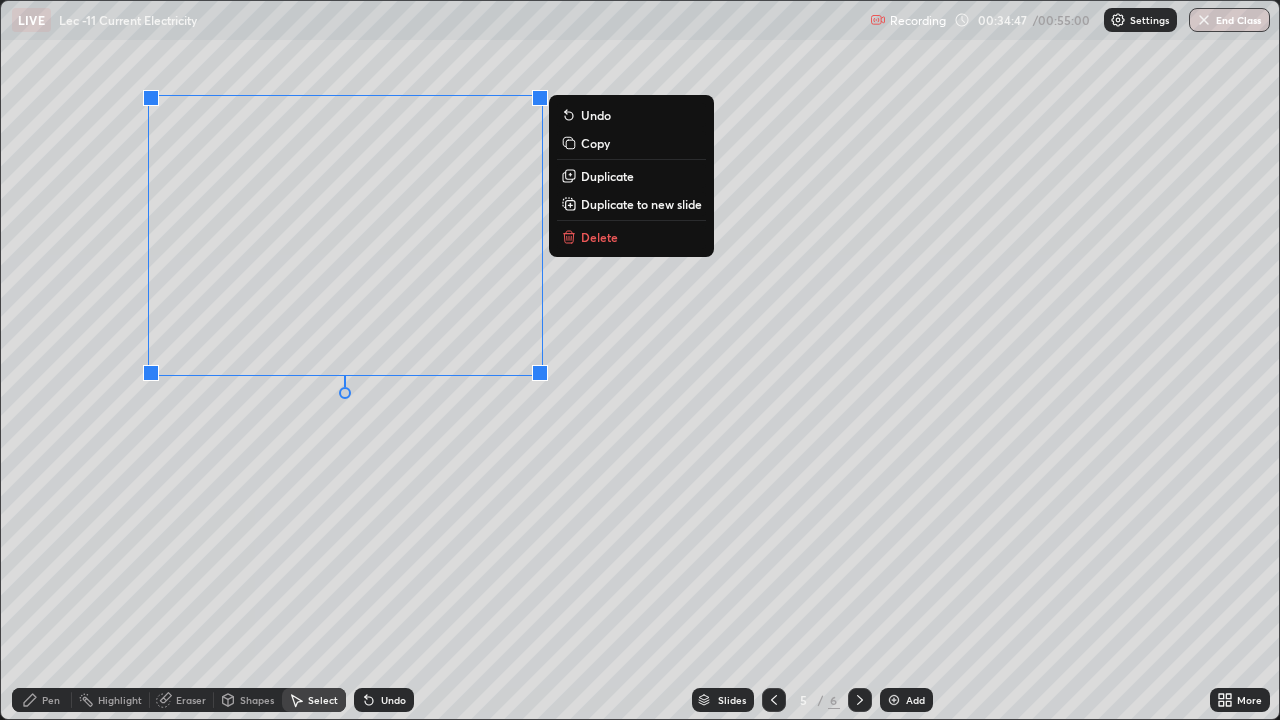 click on "Pen" at bounding box center [51, 700] 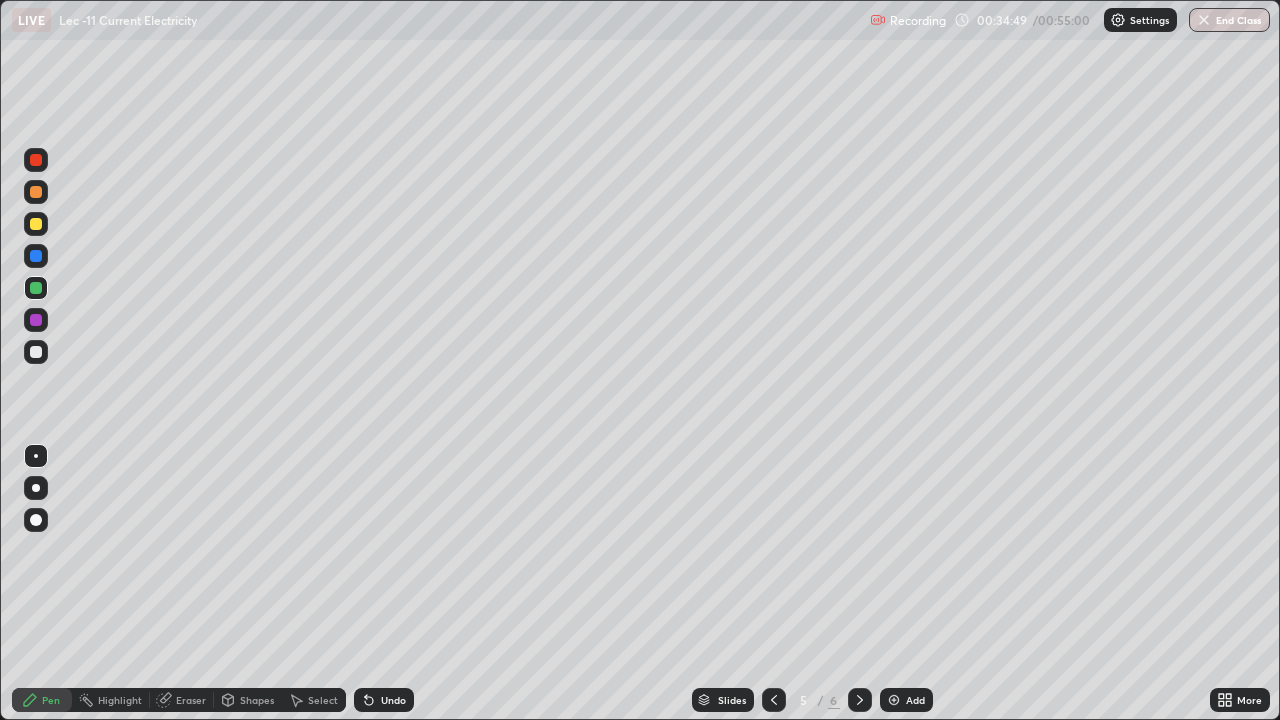 click on "Eraser" at bounding box center (191, 700) 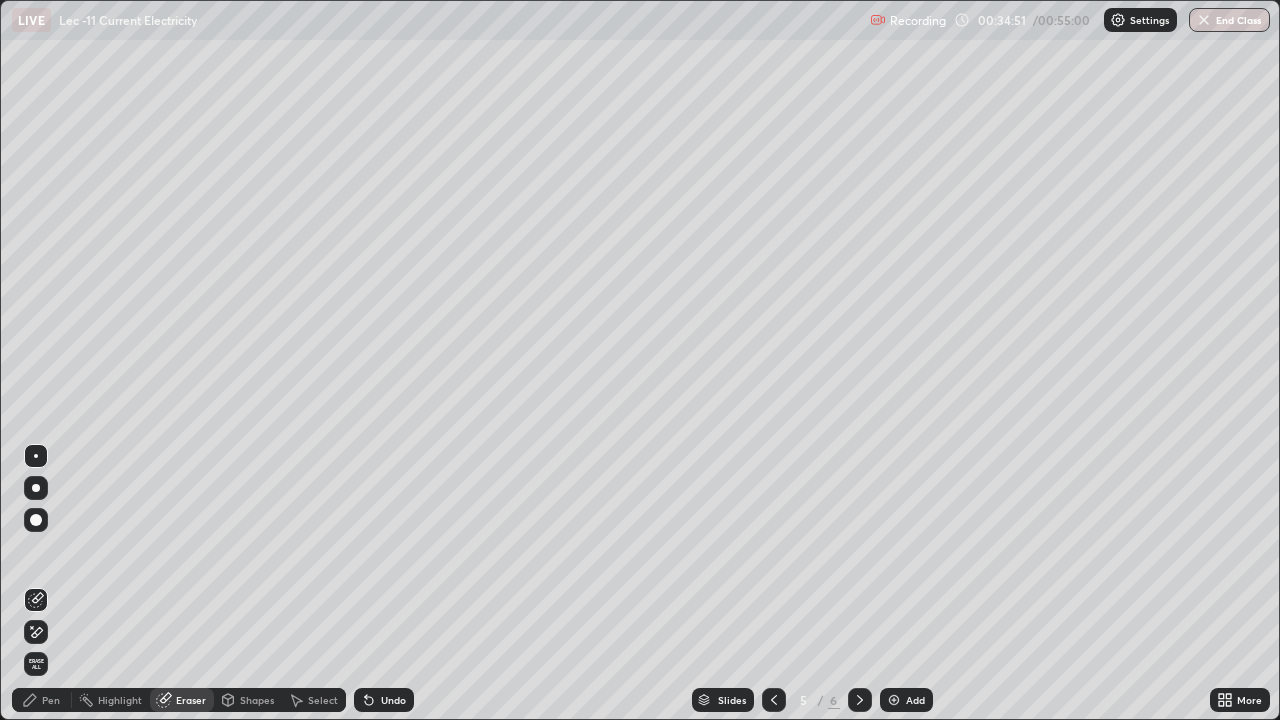 click on "Pen" at bounding box center [42, 700] 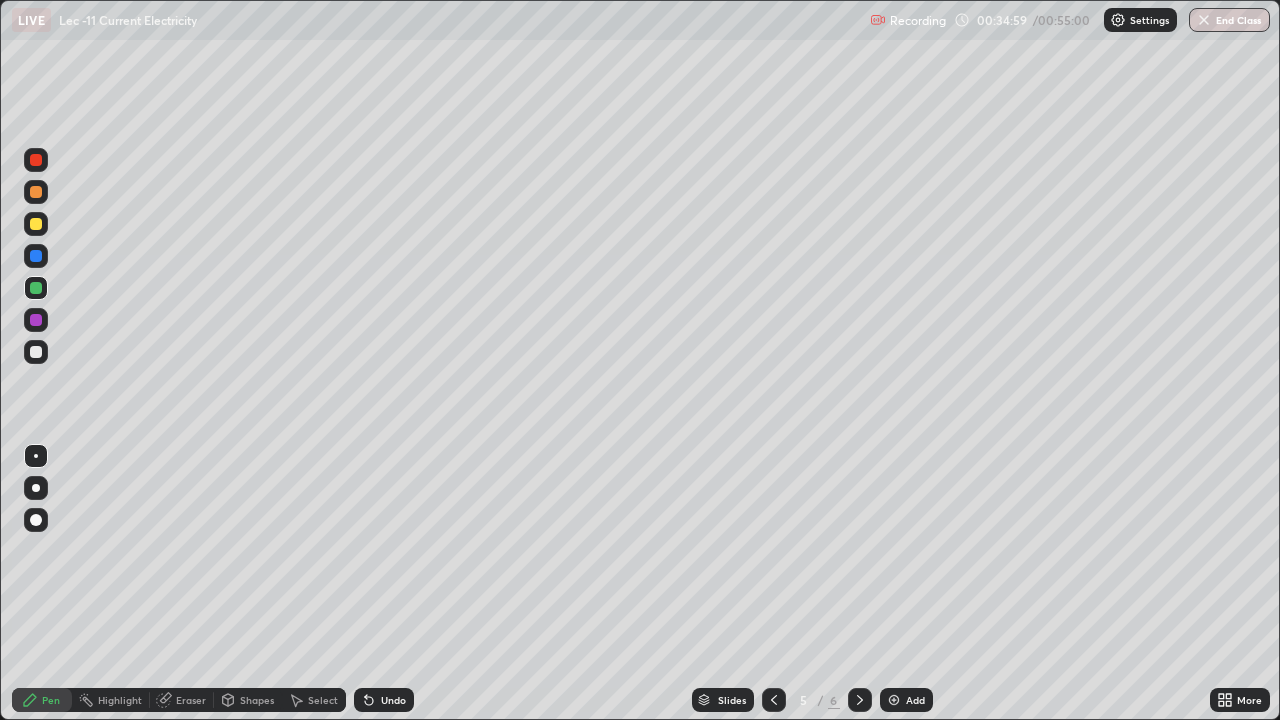 click at bounding box center (36, 224) 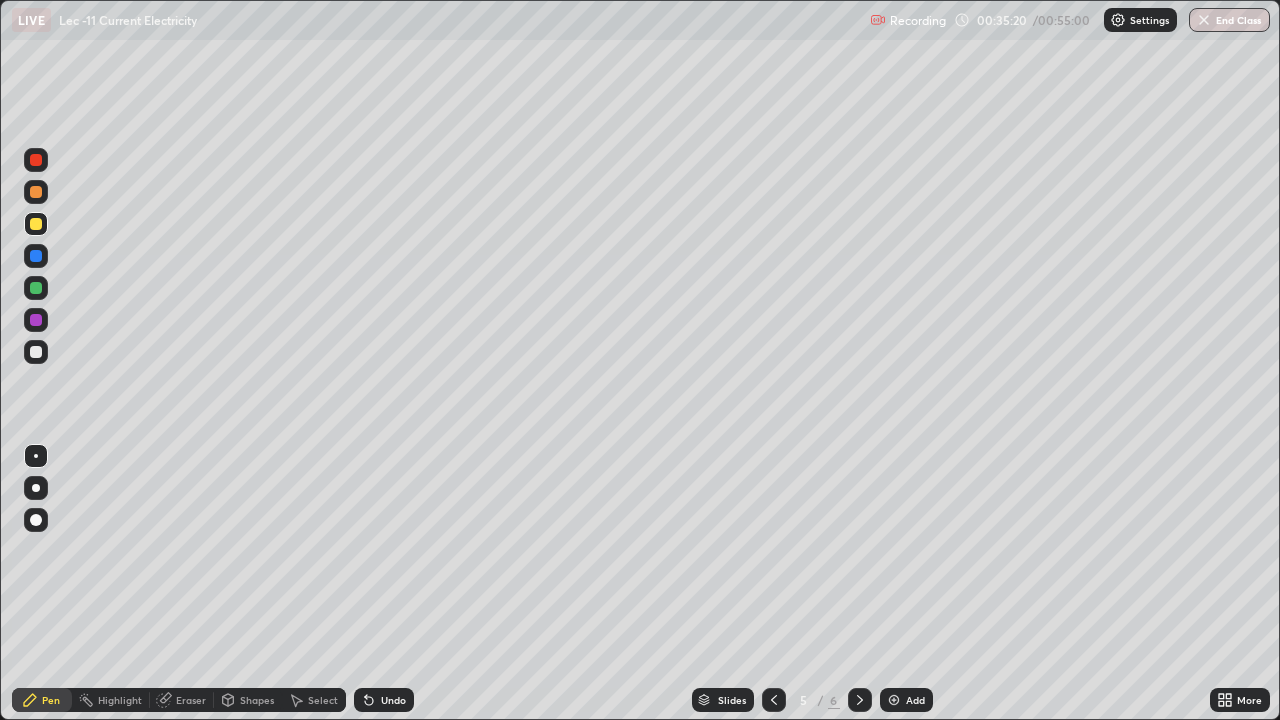 click on "Undo" at bounding box center [384, 700] 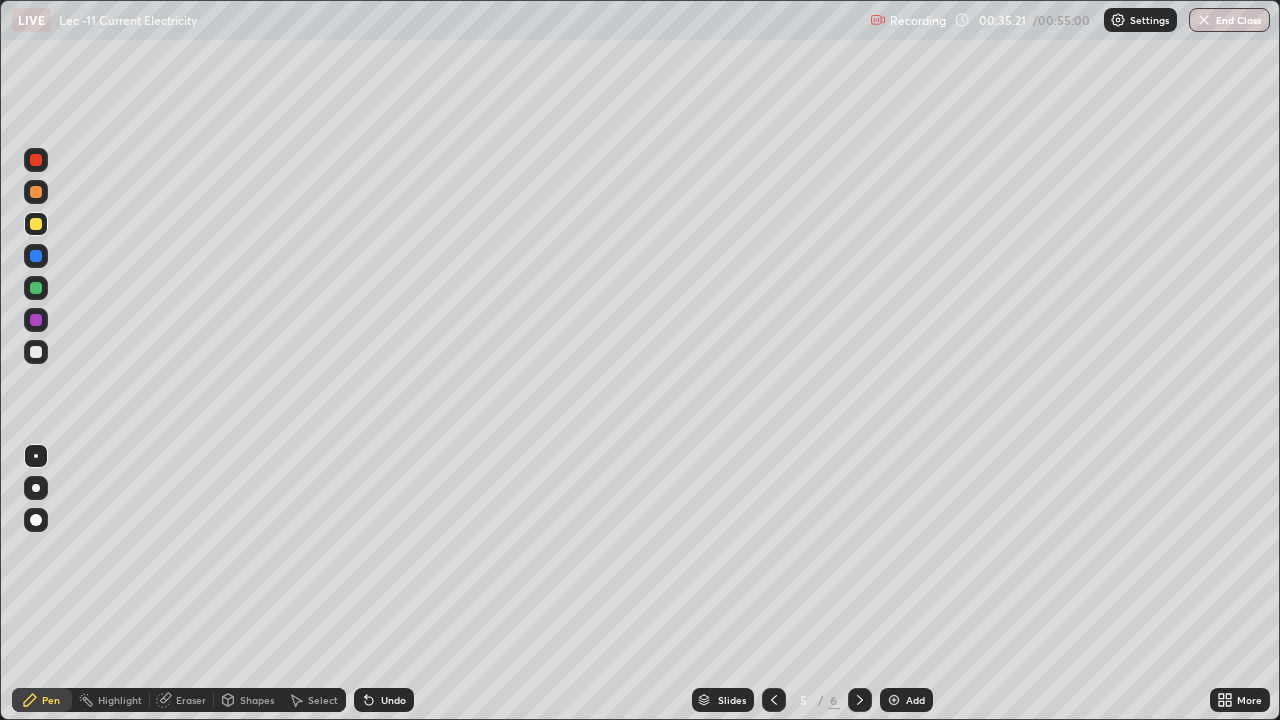 click on "Undo" at bounding box center [393, 700] 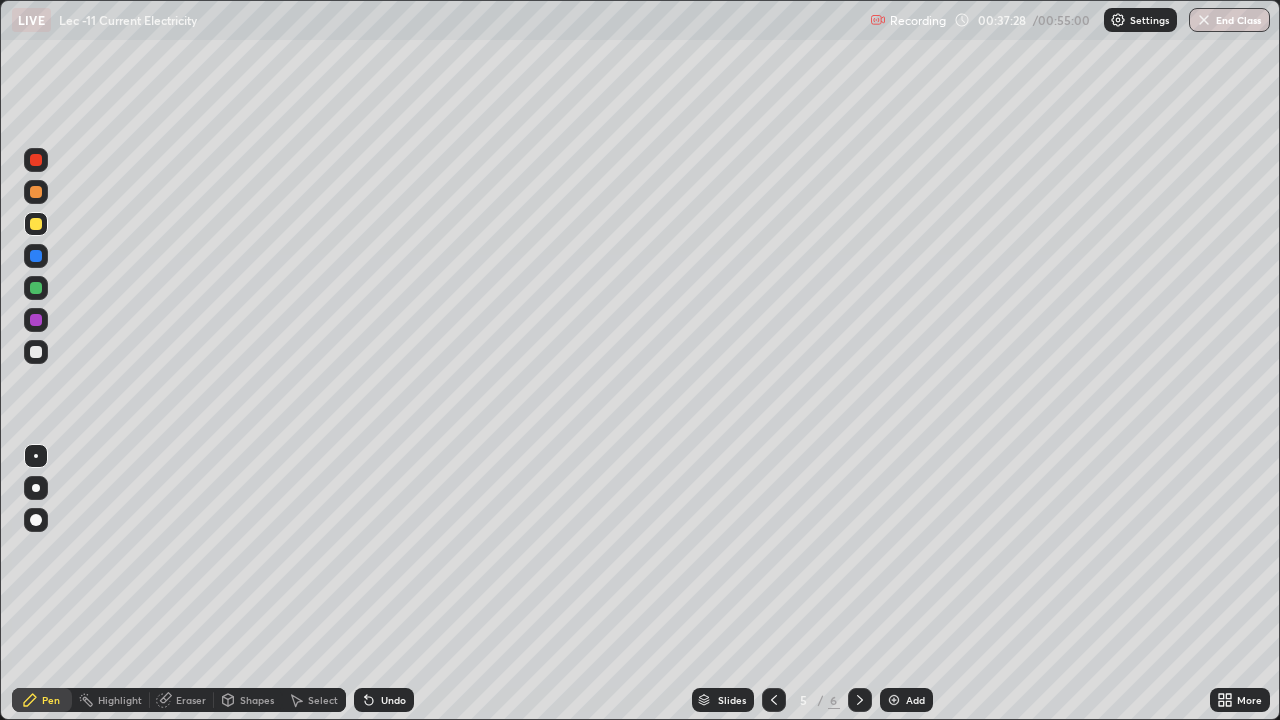 click on "Select" at bounding box center [323, 700] 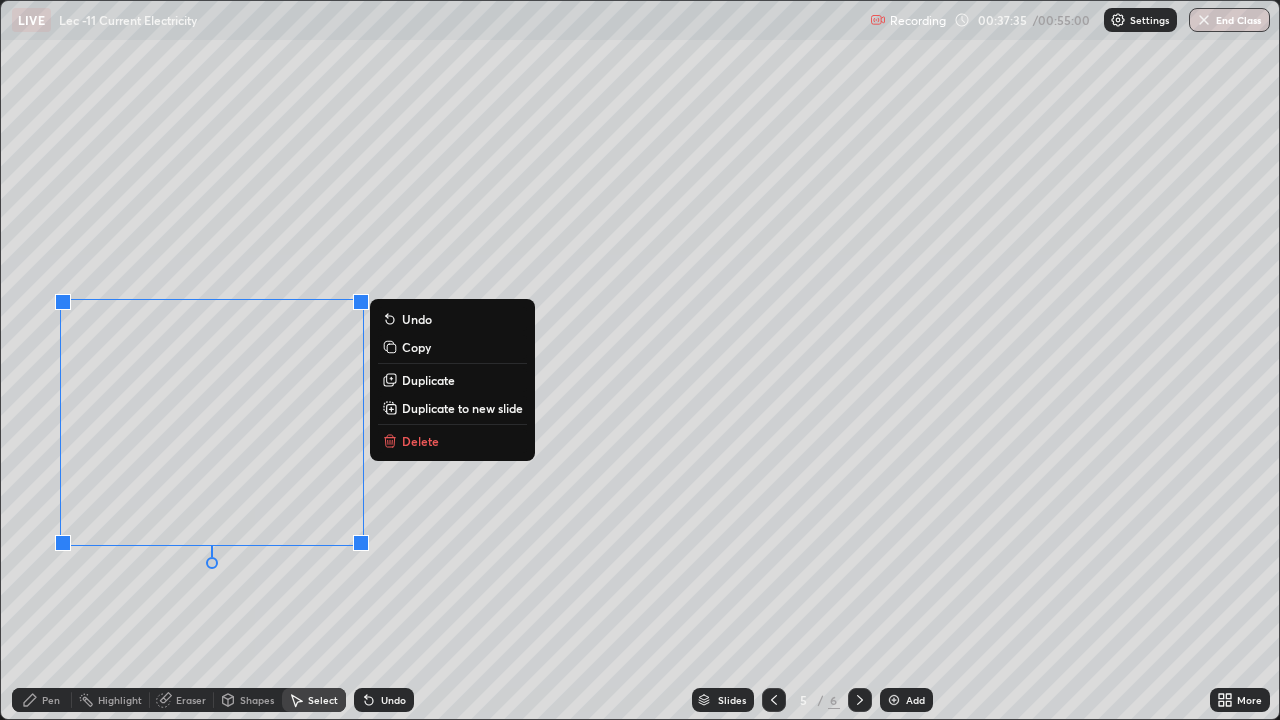click on "Pen" at bounding box center [51, 700] 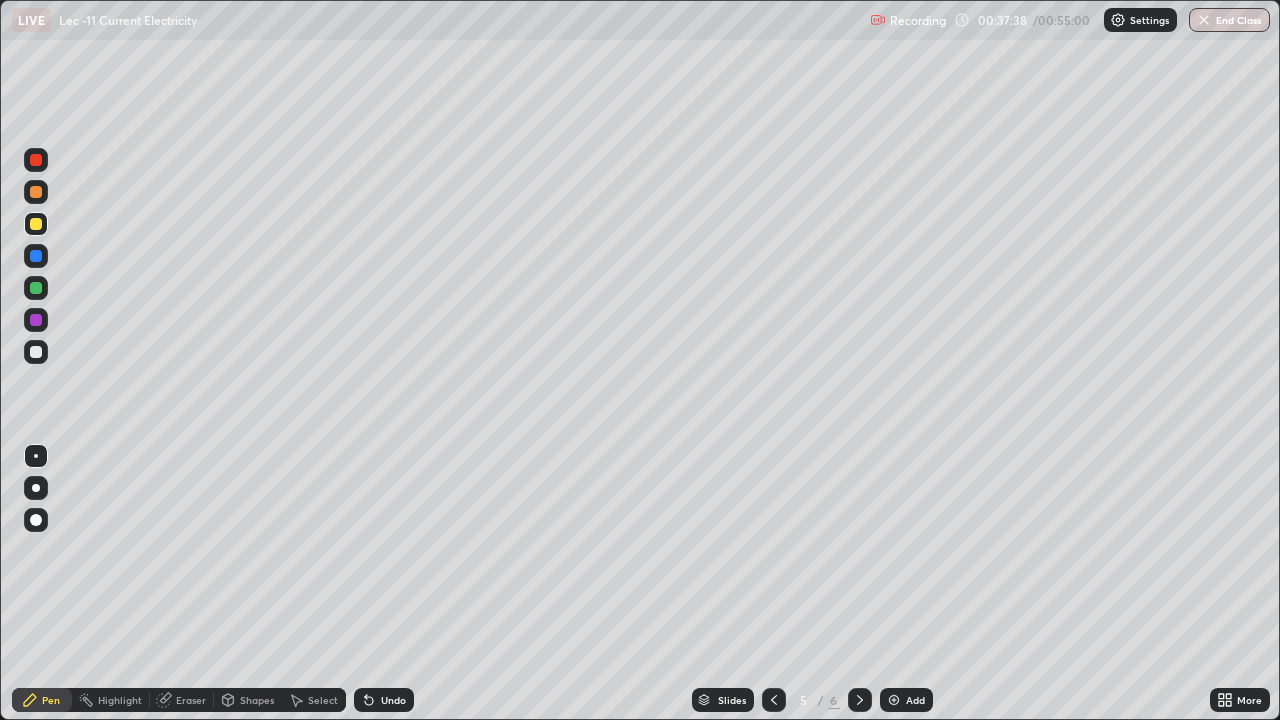 click at bounding box center (36, 288) 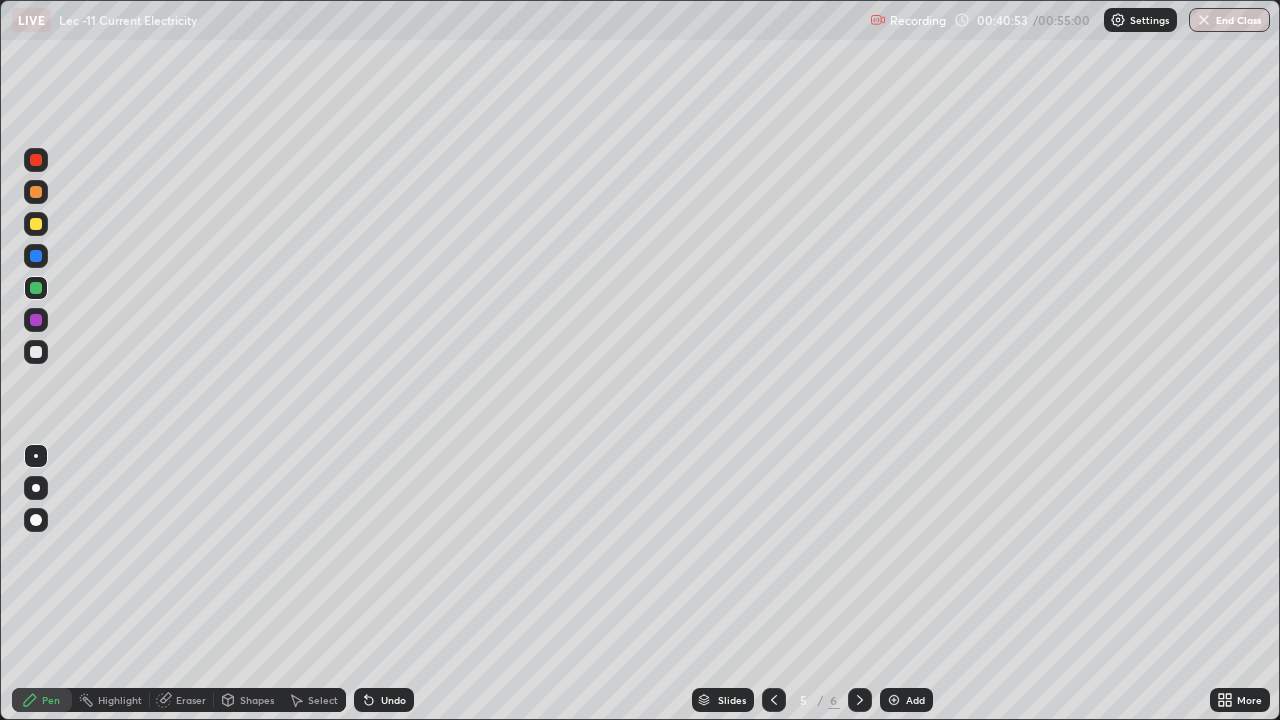 click on "Add" at bounding box center [906, 700] 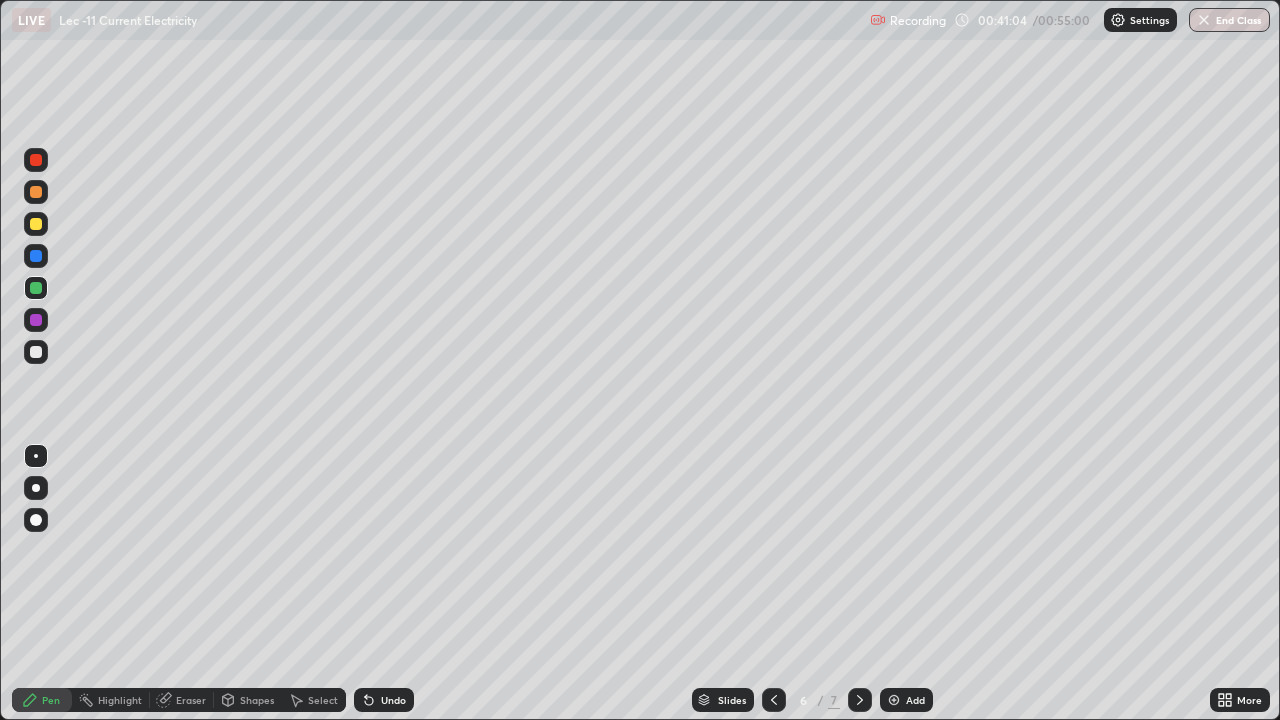click on "Undo" at bounding box center (393, 700) 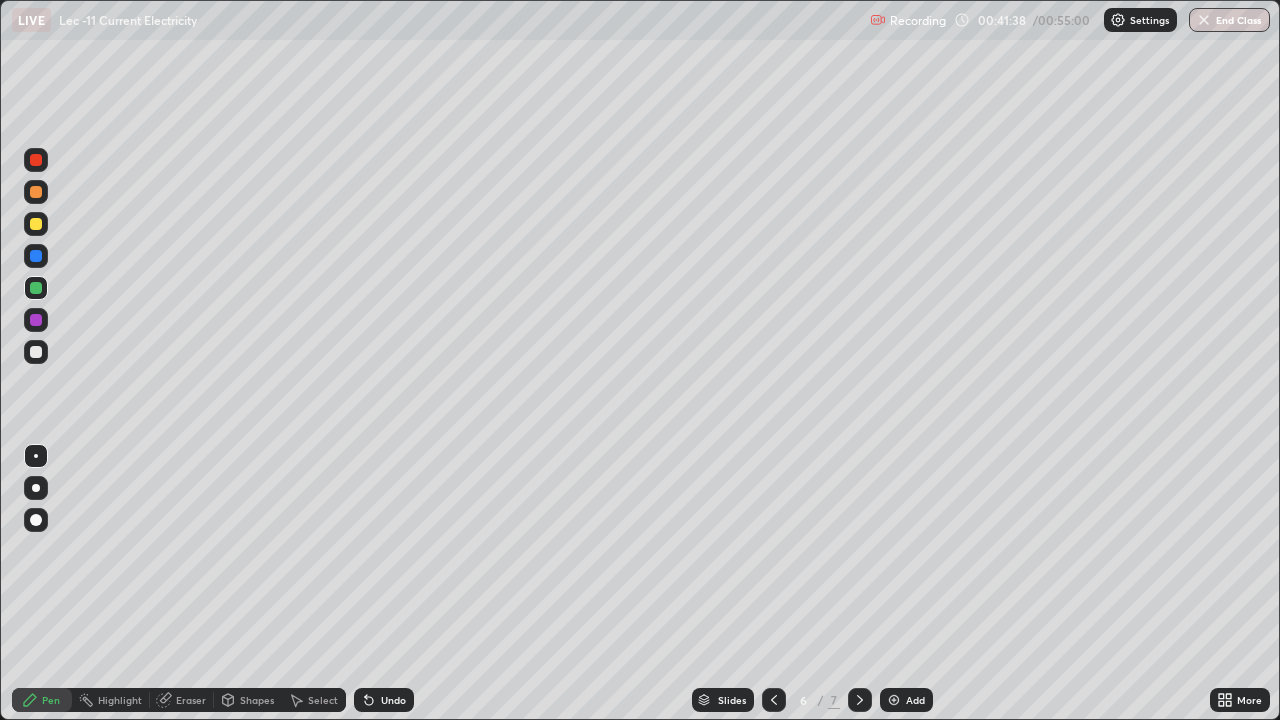 click at bounding box center [36, 160] 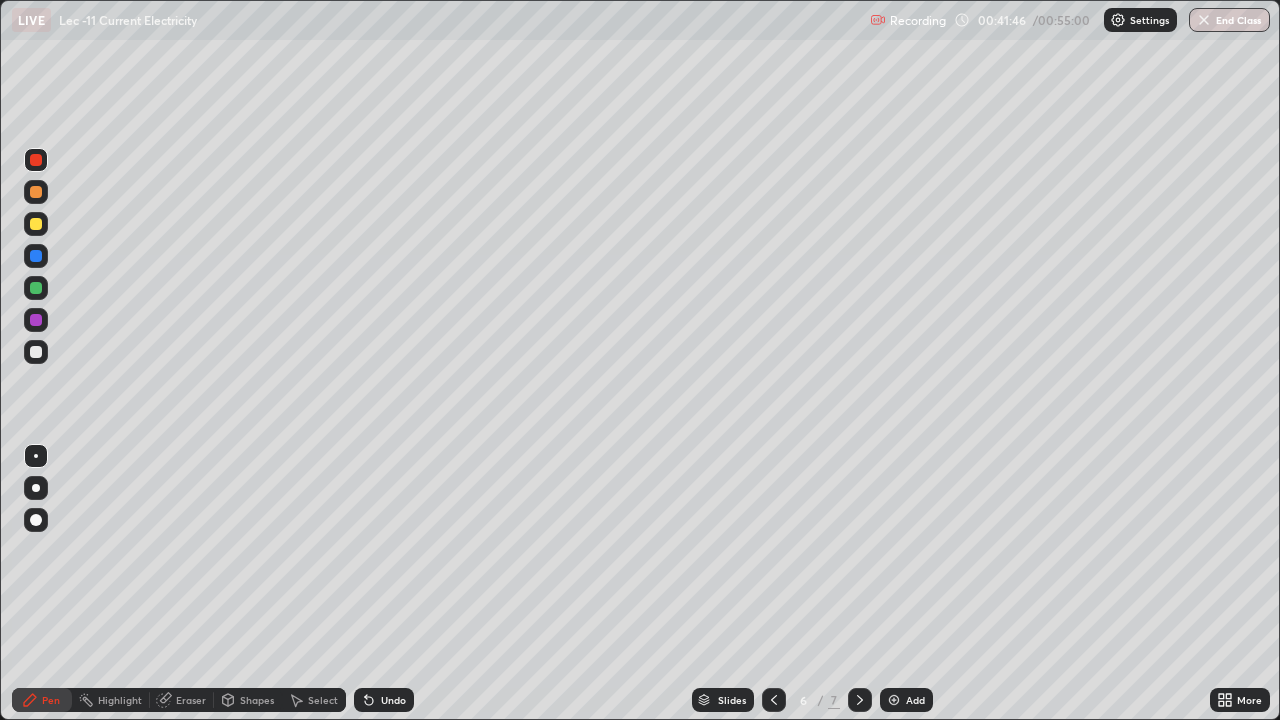 click at bounding box center [36, 224] 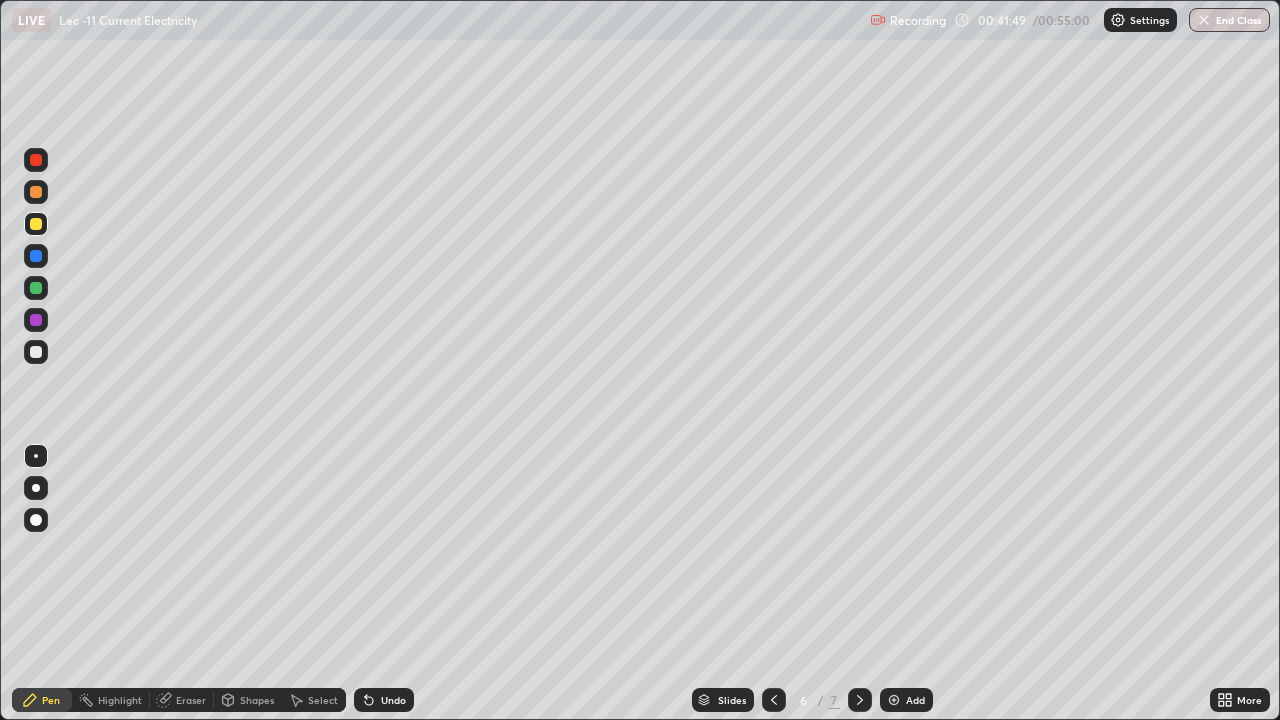 click on "Undo" at bounding box center (393, 700) 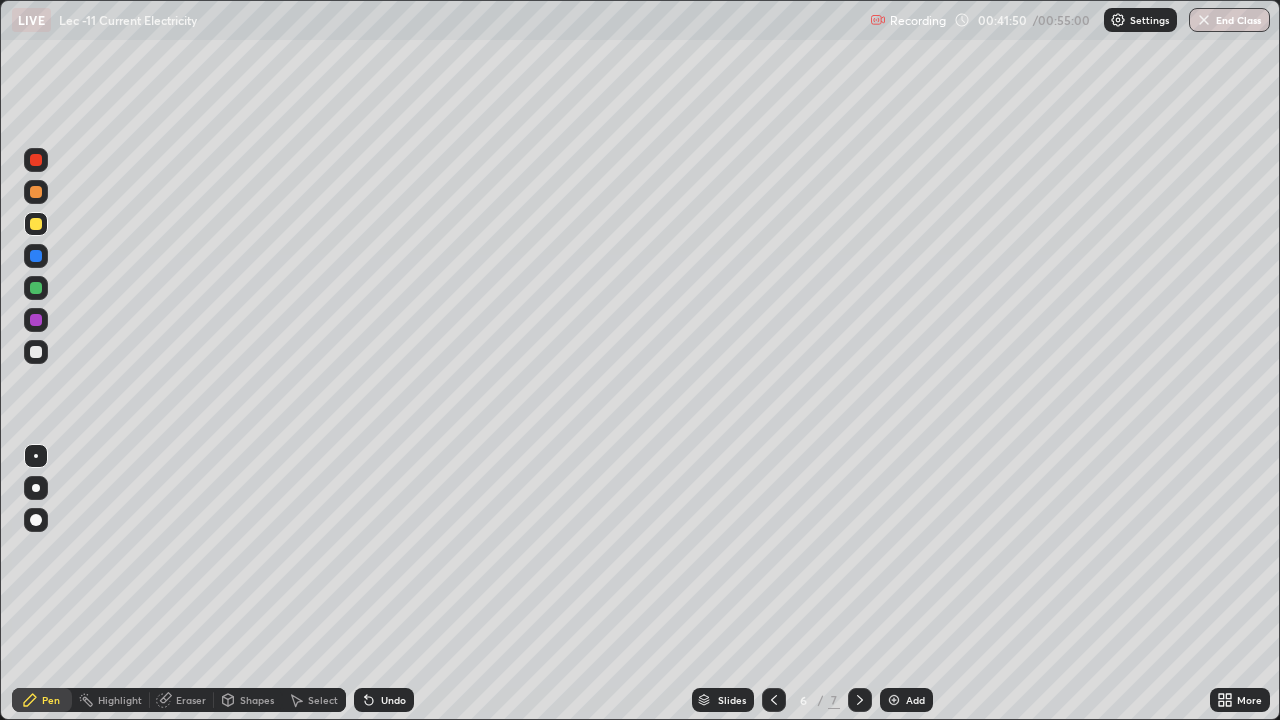 click on "Undo" at bounding box center [393, 700] 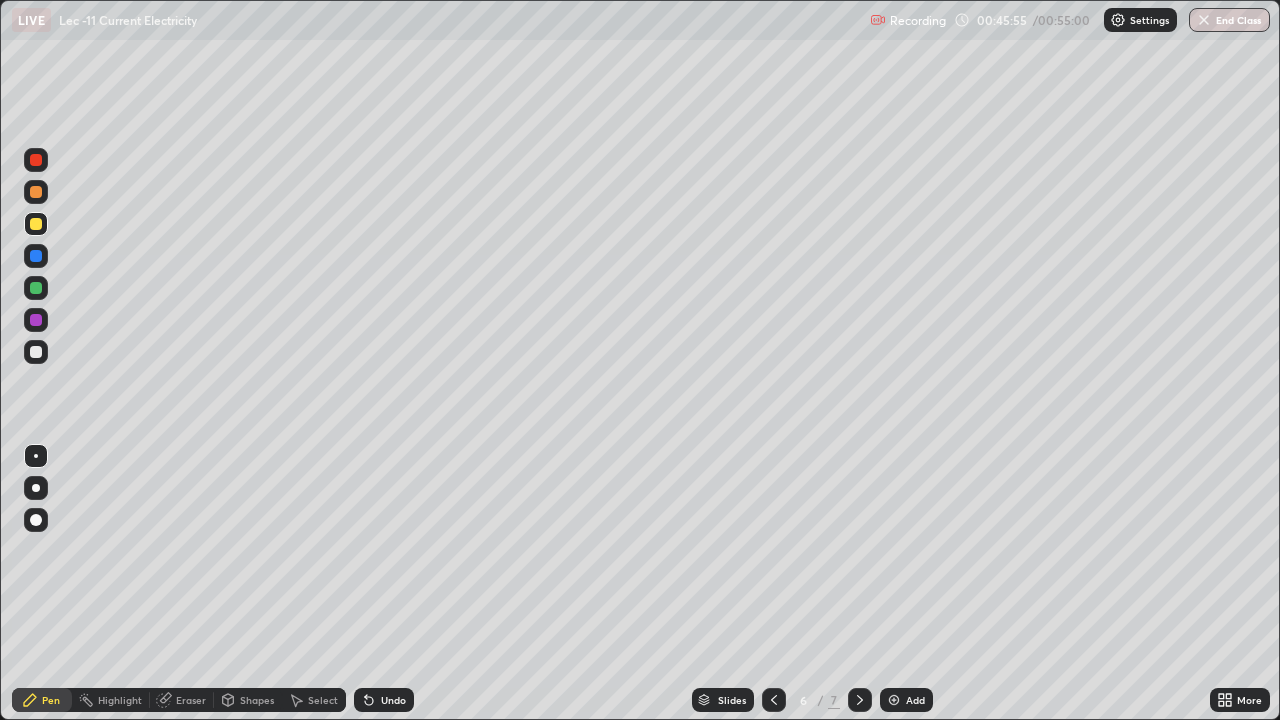 click on "Eraser" at bounding box center [182, 700] 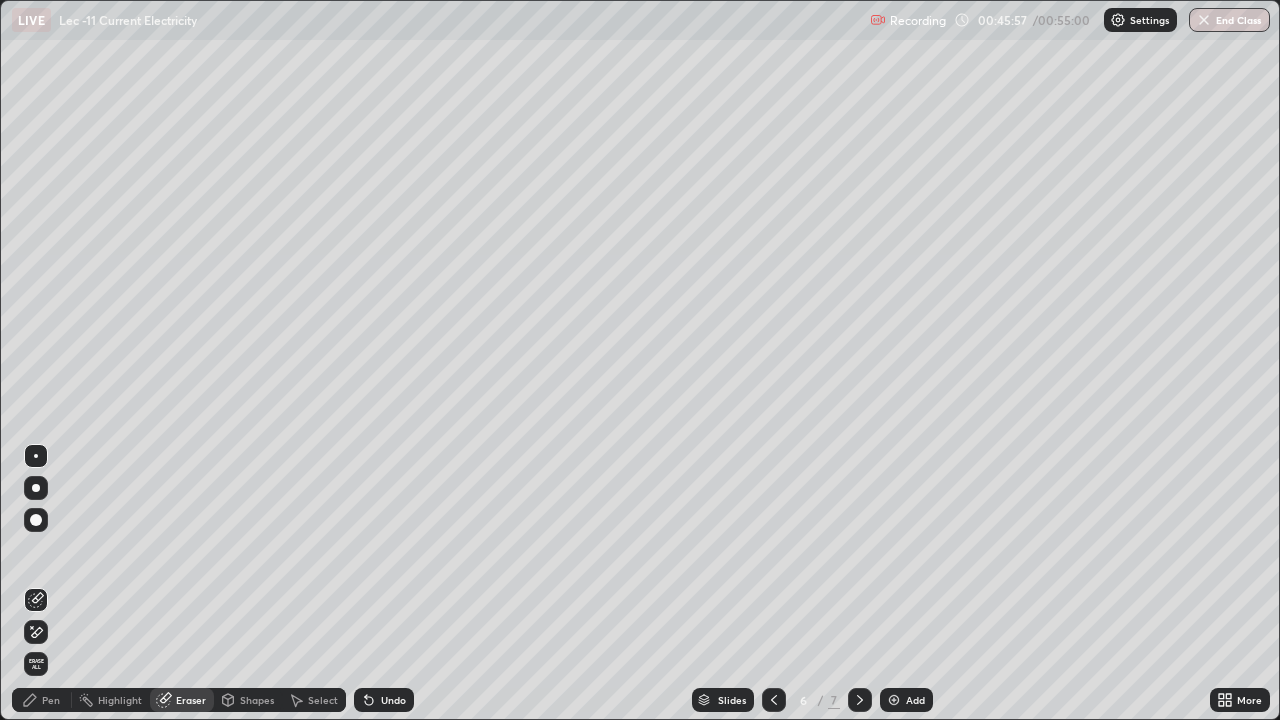 click on "Pen" at bounding box center (51, 700) 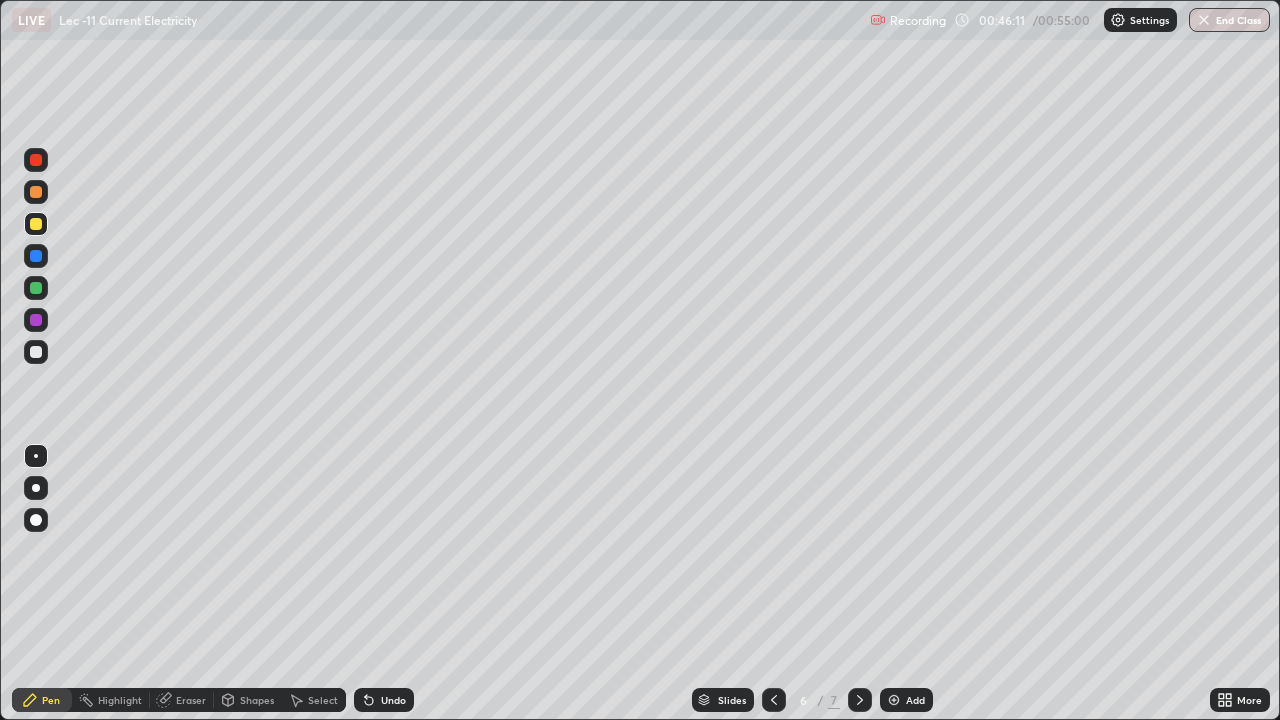 click at bounding box center (36, 288) 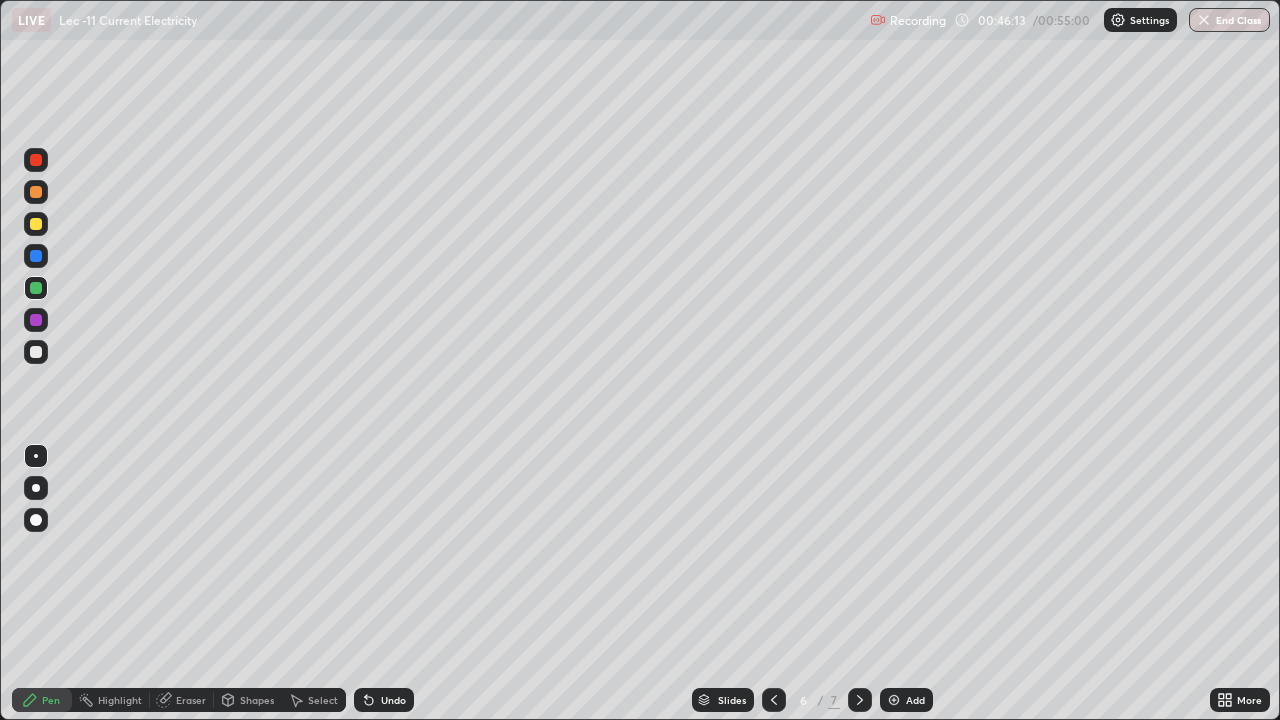 click at bounding box center (36, 224) 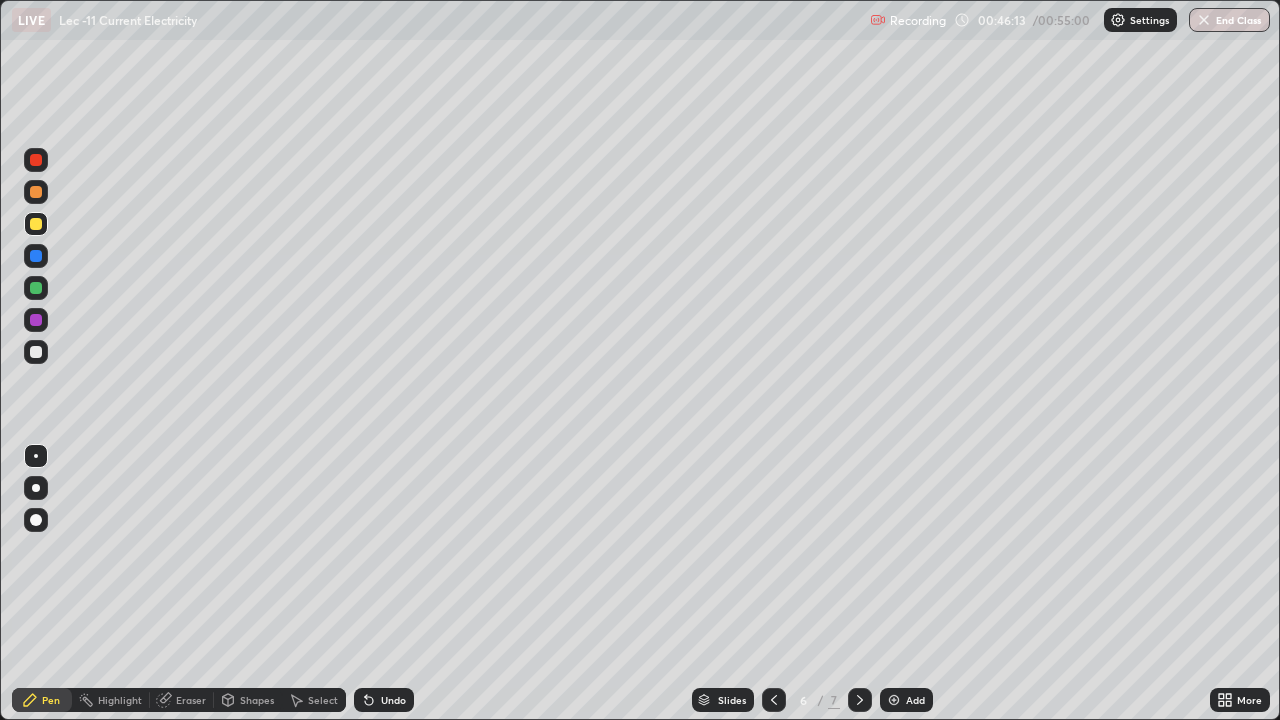 click at bounding box center (36, 224) 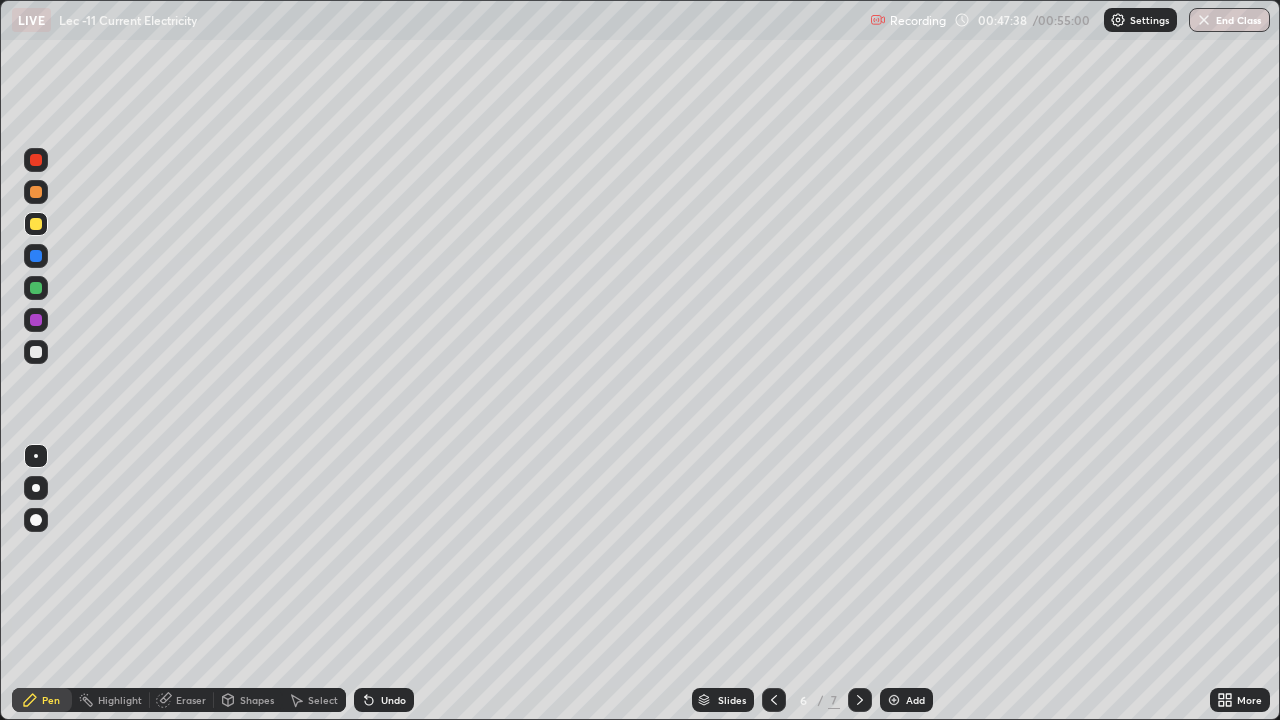 click at bounding box center (36, 320) 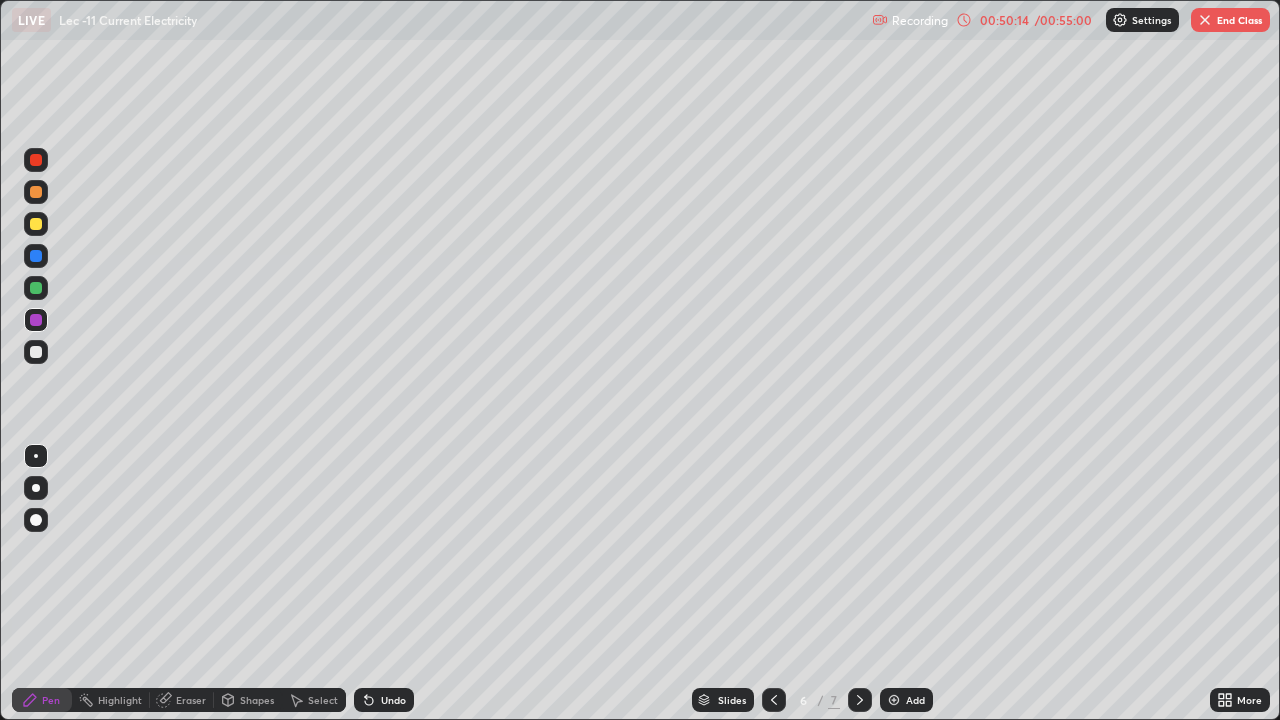 click 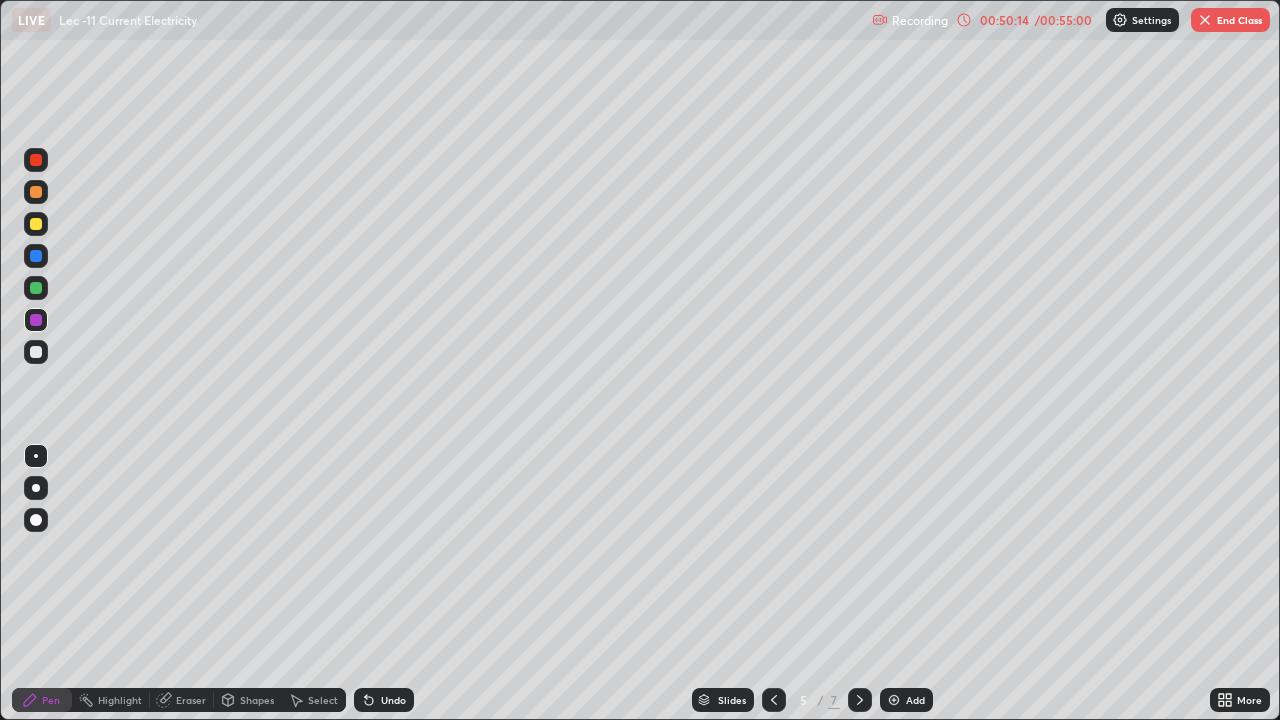 click 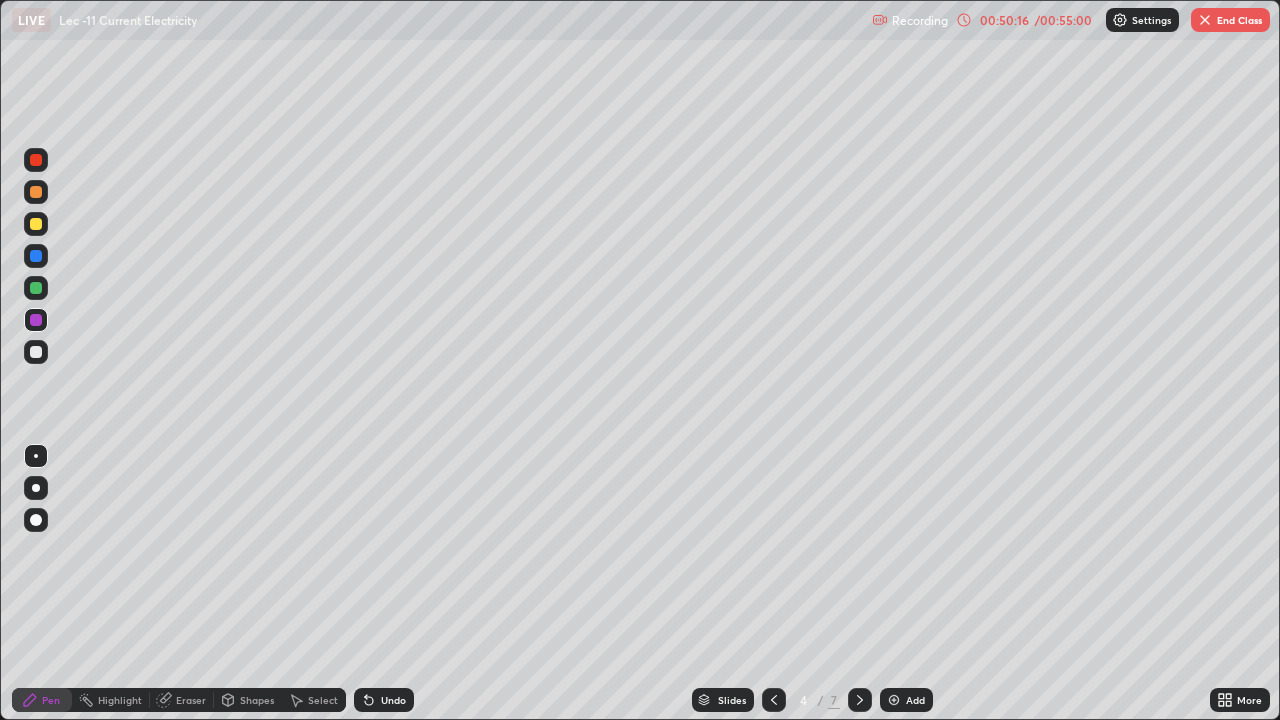 click on "Eraser" at bounding box center [182, 700] 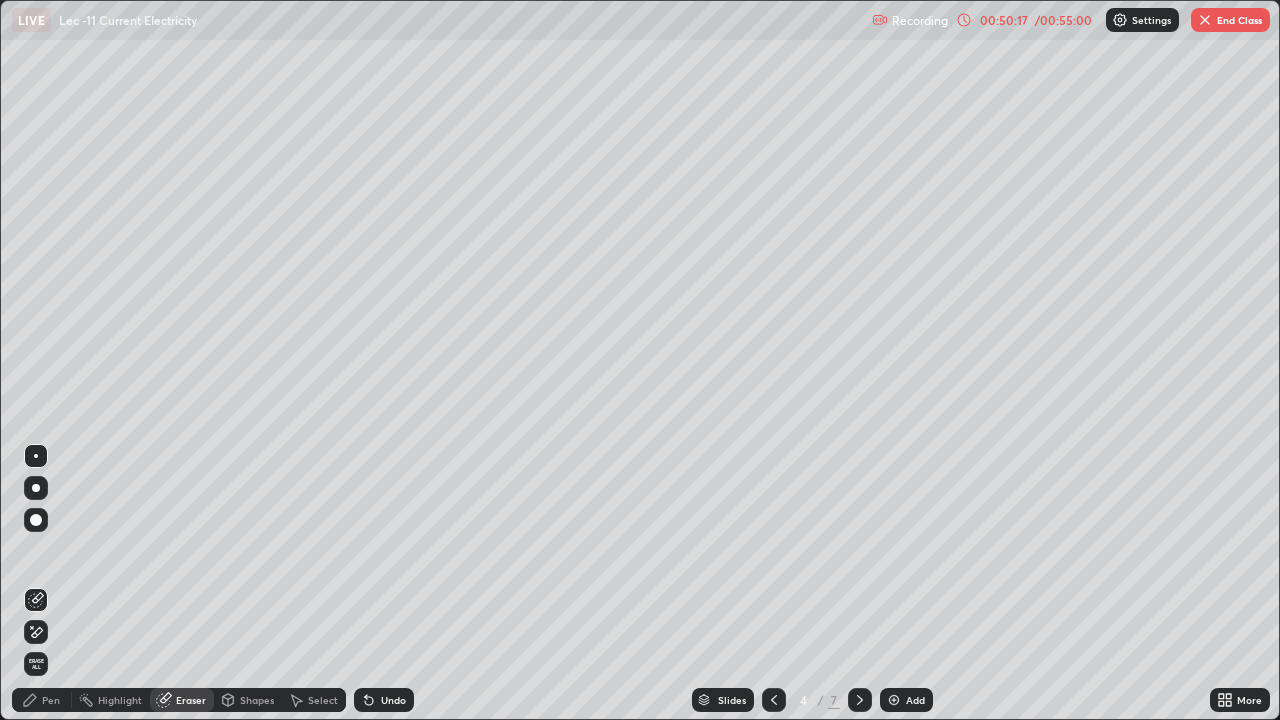 click on "Erase all" at bounding box center [36, 664] 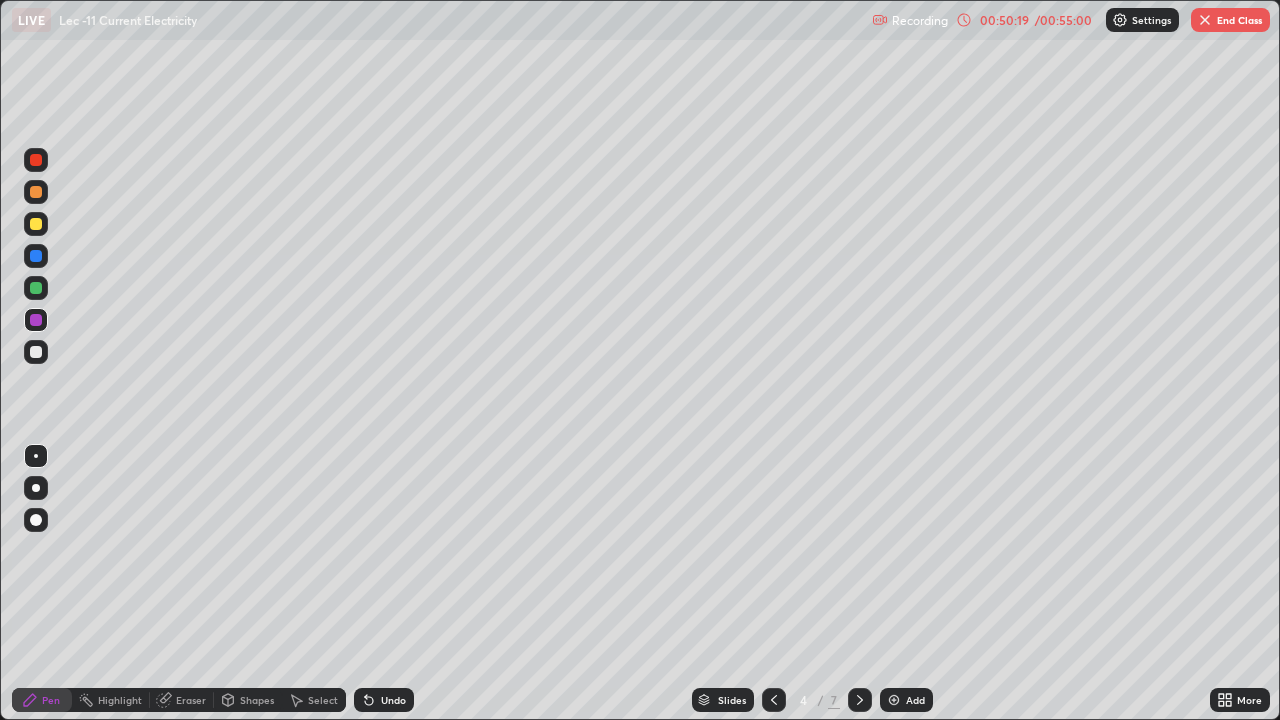 click 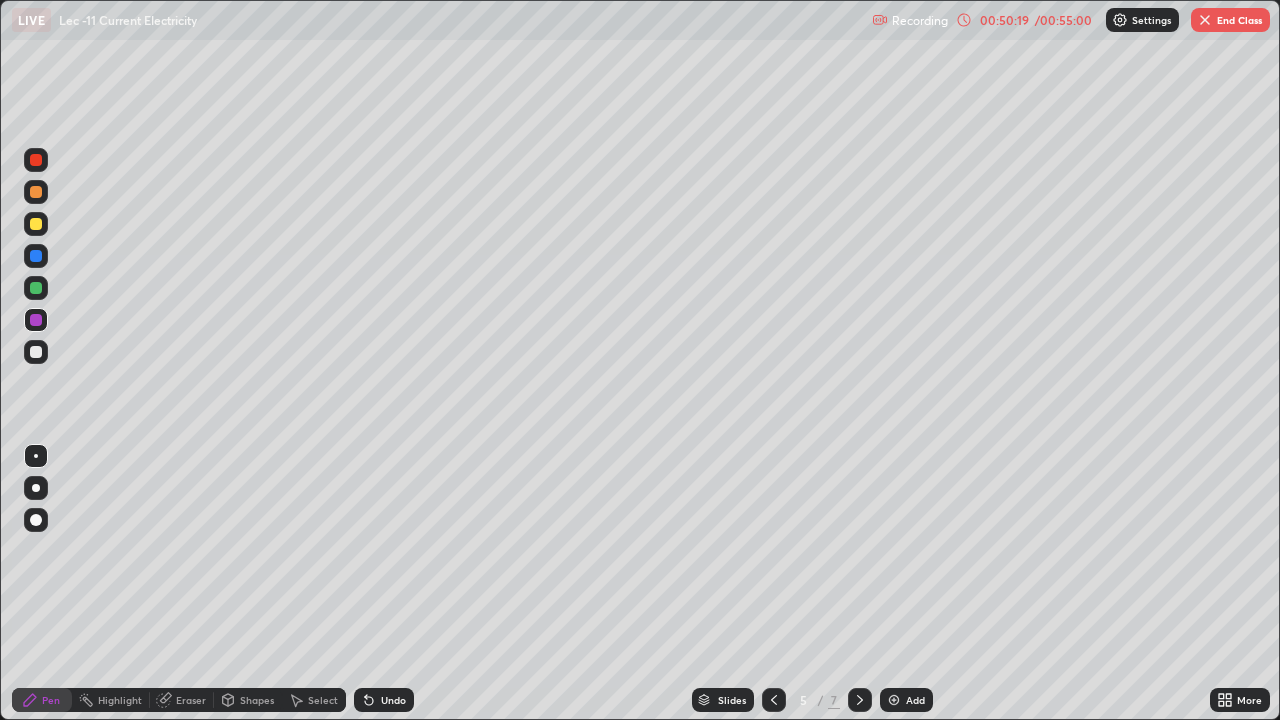 click 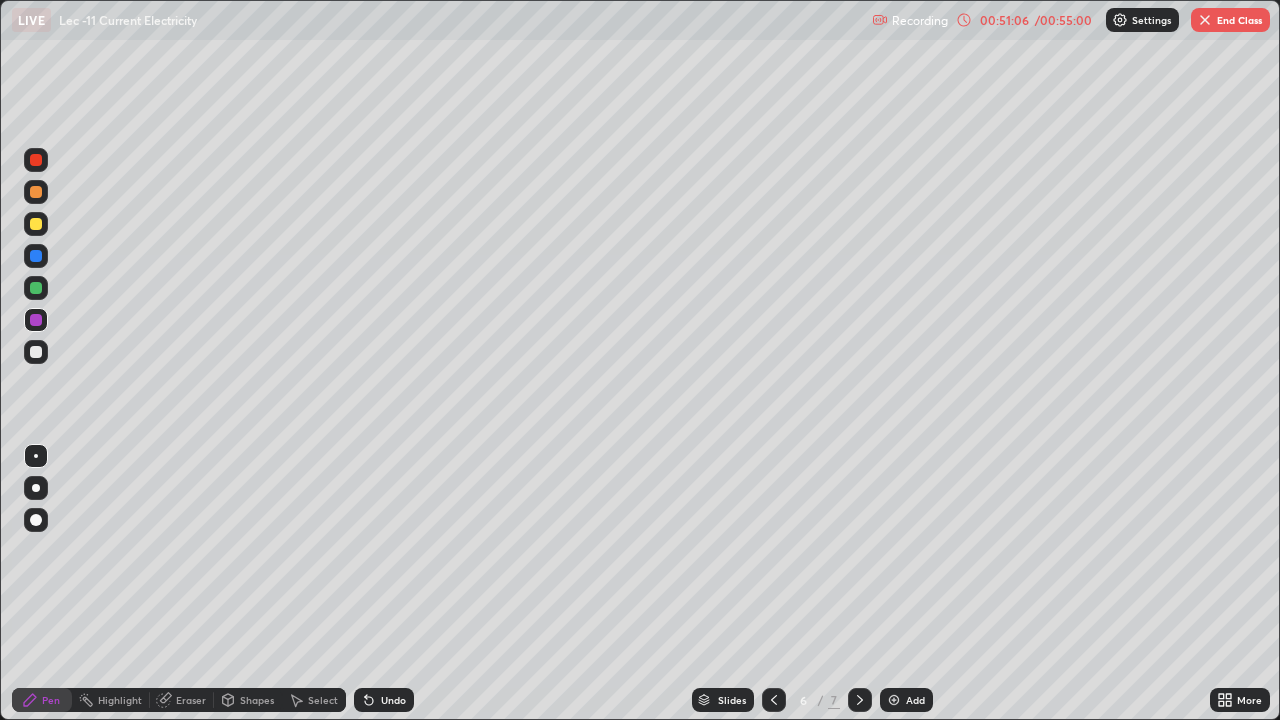click 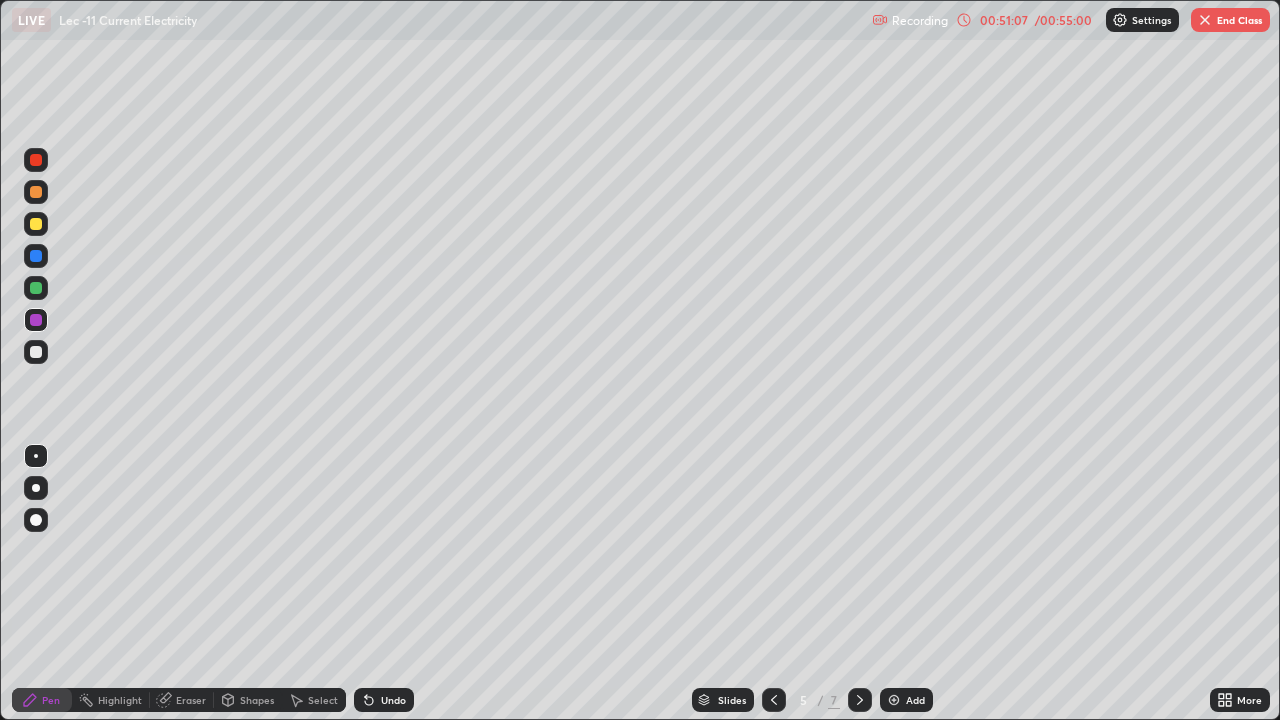 click 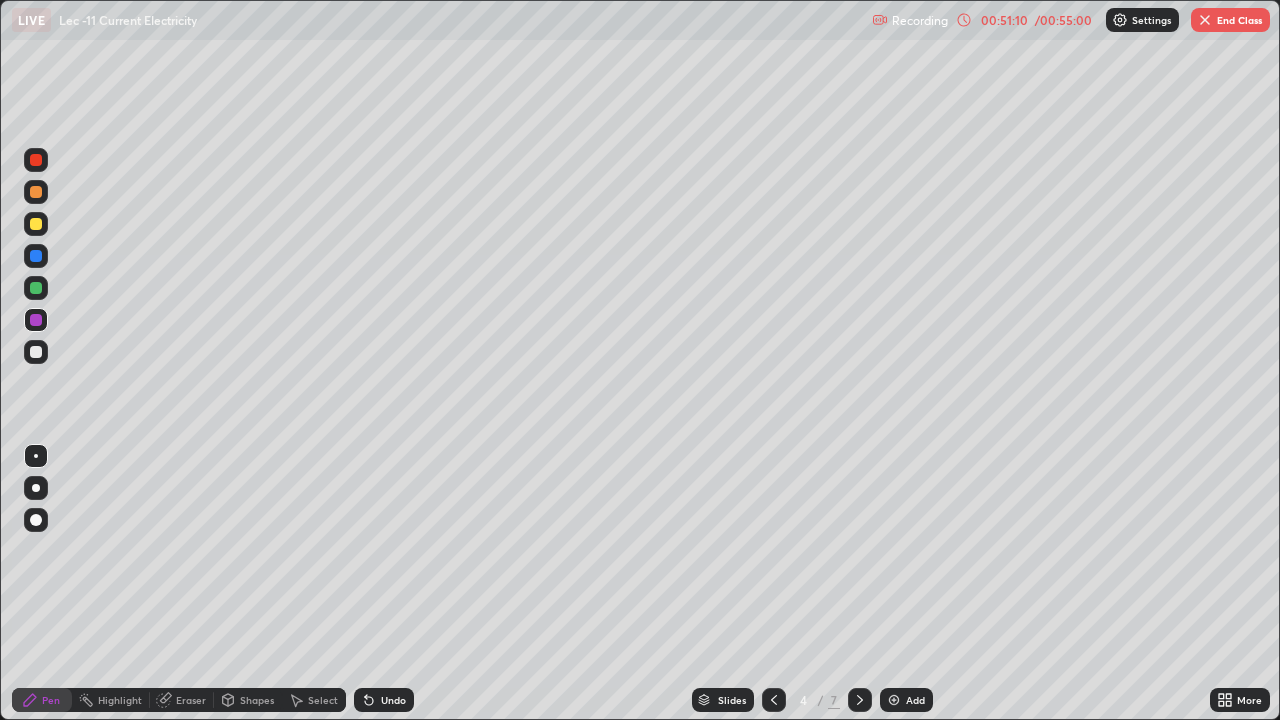click at bounding box center [36, 288] 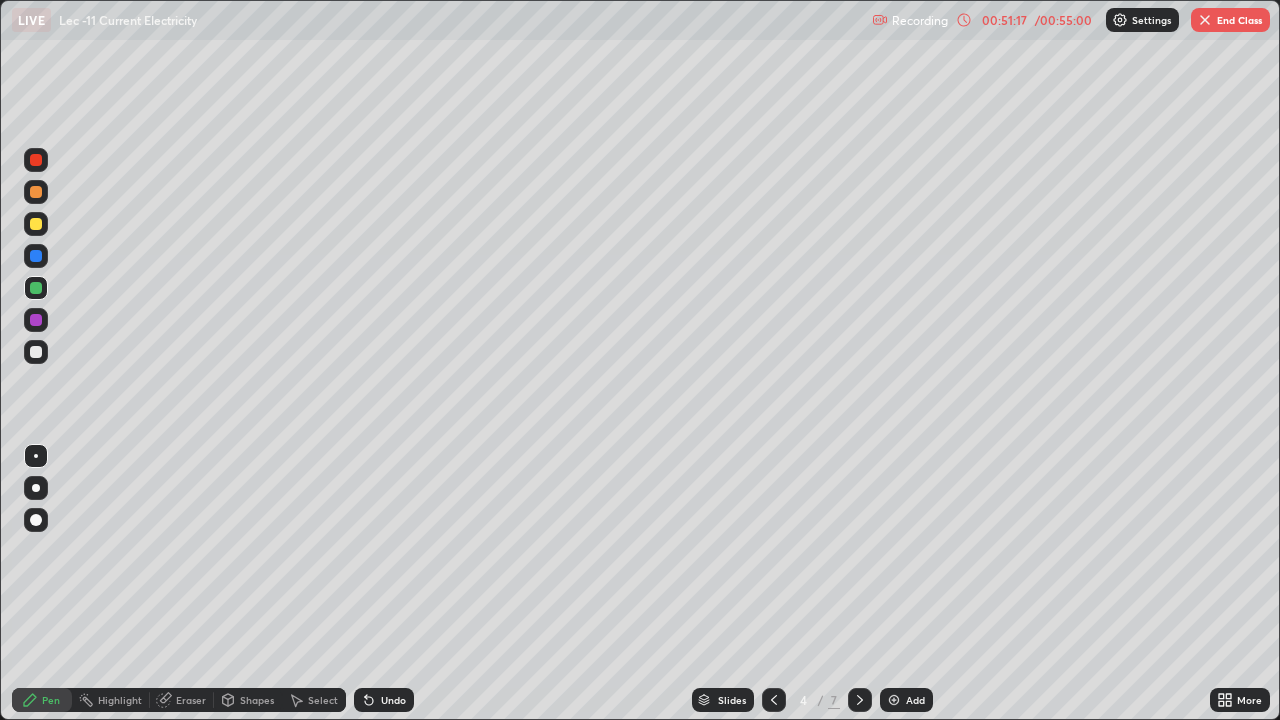 click on "Undo" at bounding box center [384, 700] 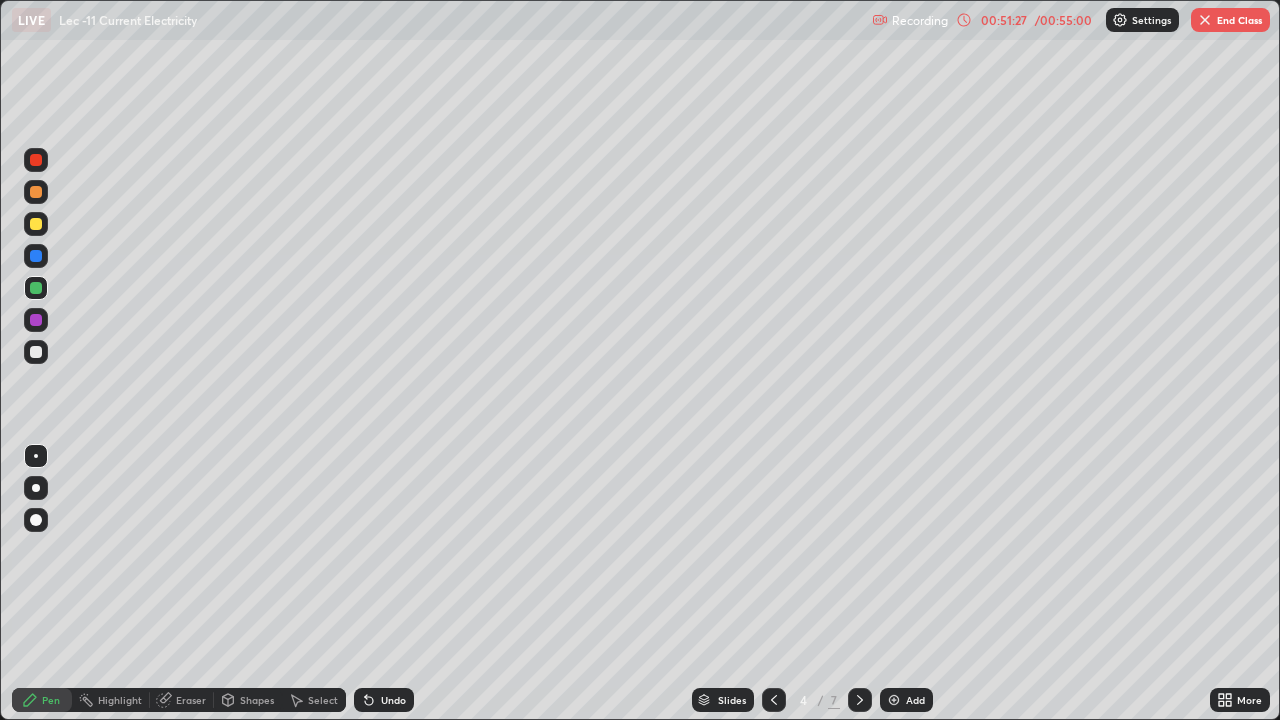 click at bounding box center [36, 320] 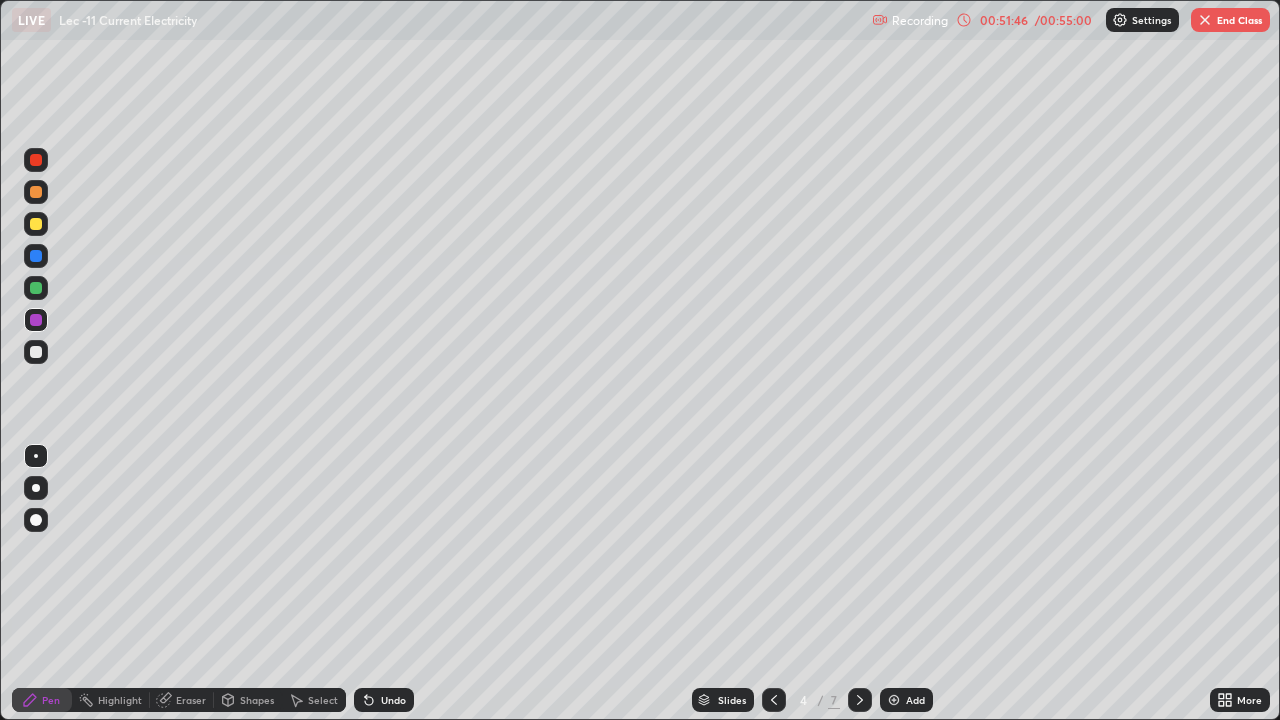 click 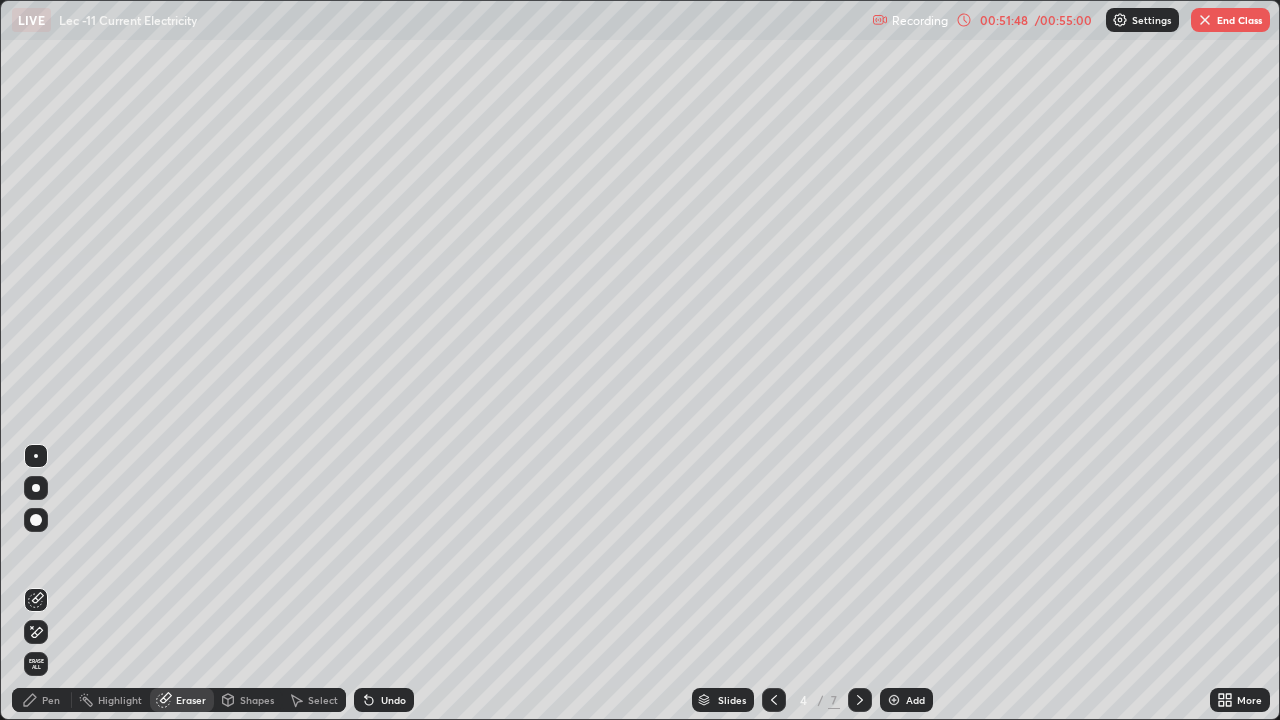 click on "Pen" at bounding box center [51, 700] 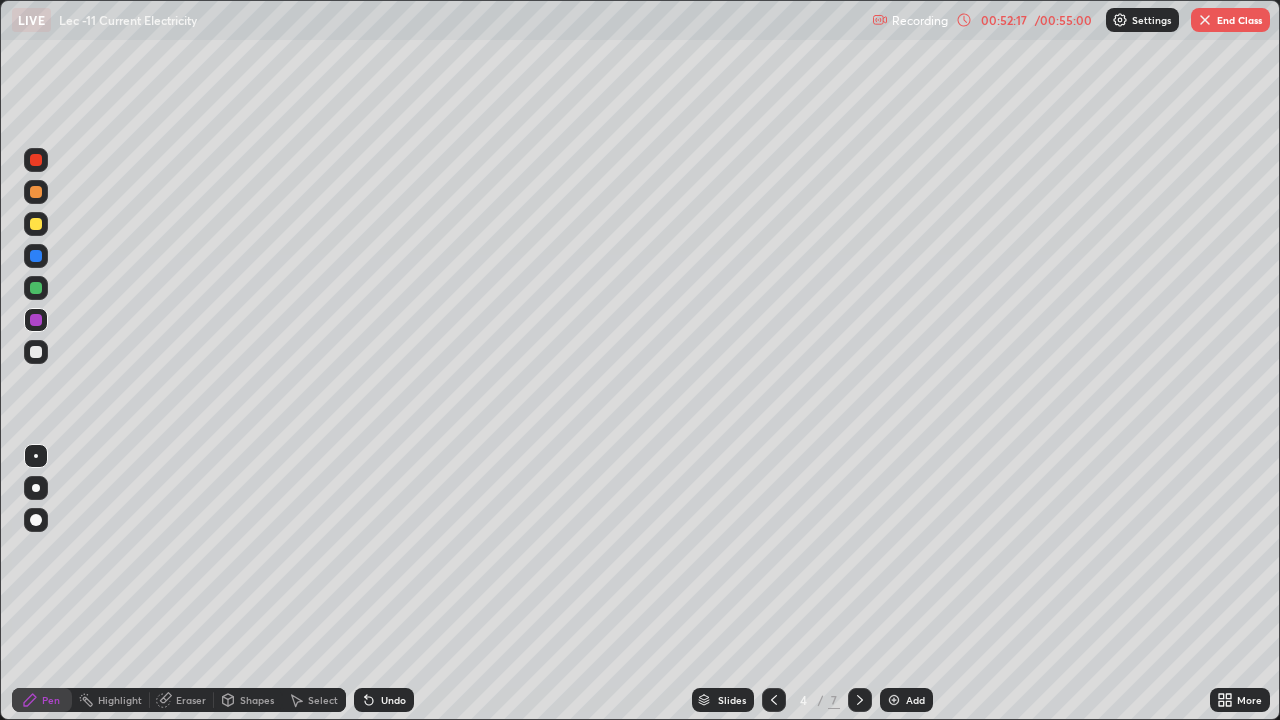 click at bounding box center (36, 352) 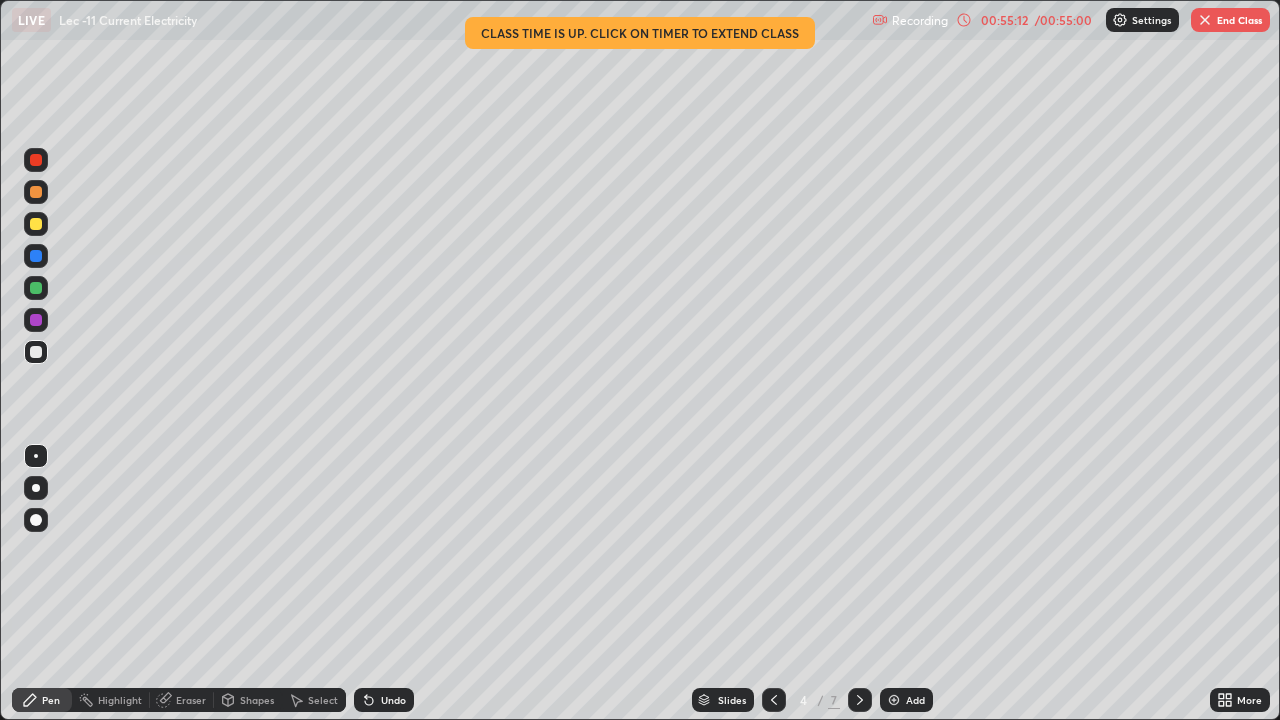 click at bounding box center (1205, 20) 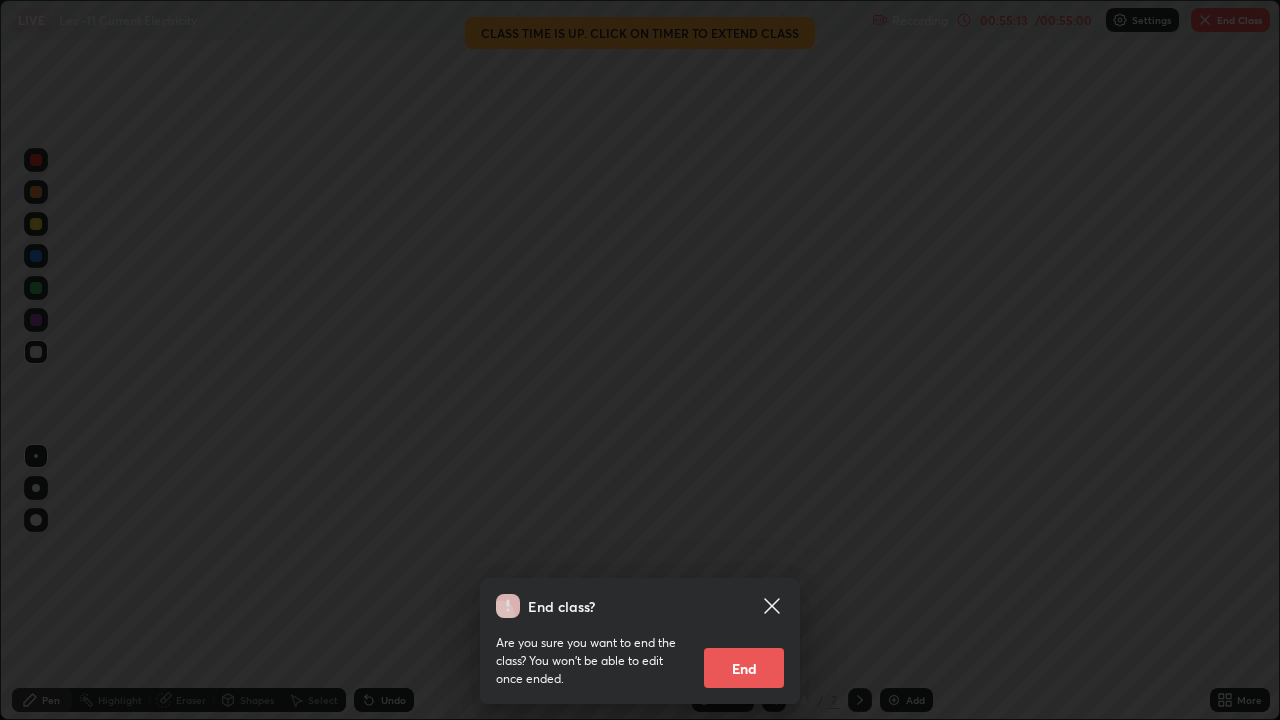 click on "End" at bounding box center [744, 668] 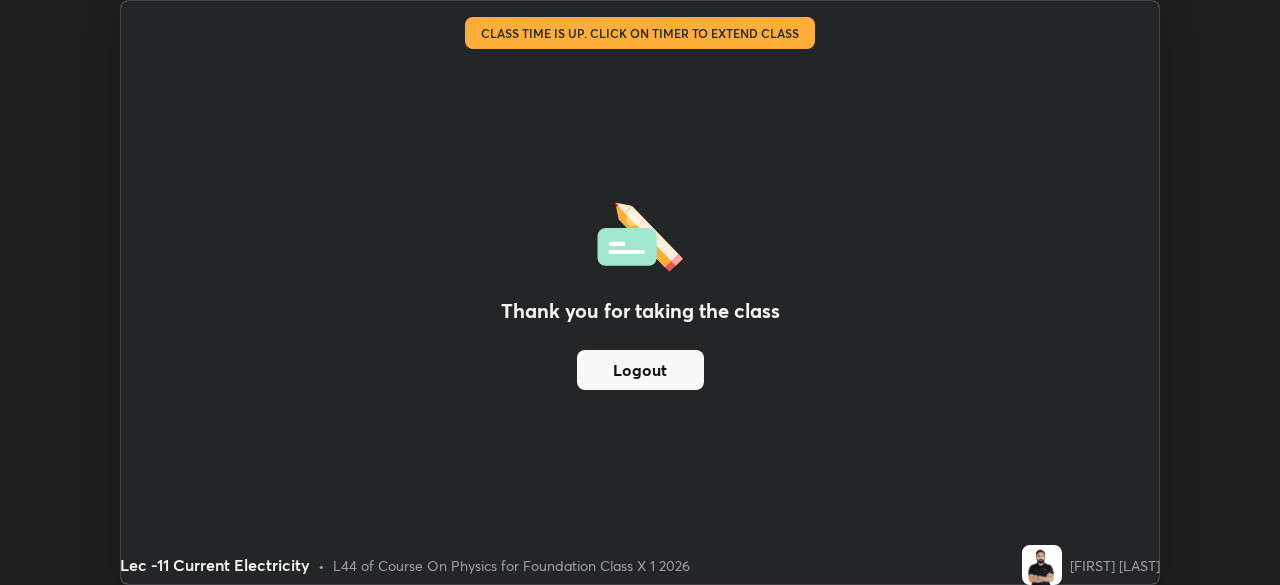 scroll, scrollTop: 585, scrollLeft: 1280, axis: both 